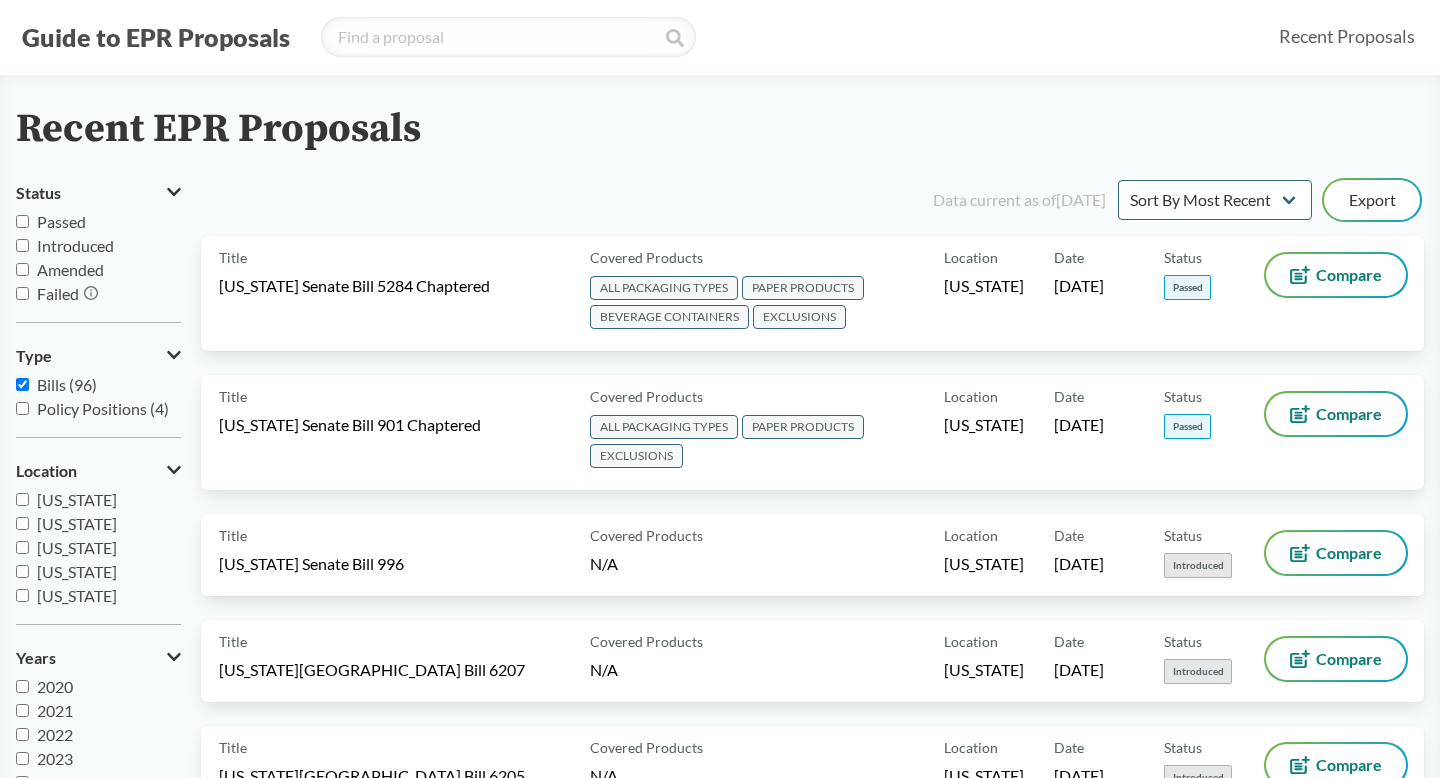 scroll, scrollTop: 57, scrollLeft: 0, axis: vertical 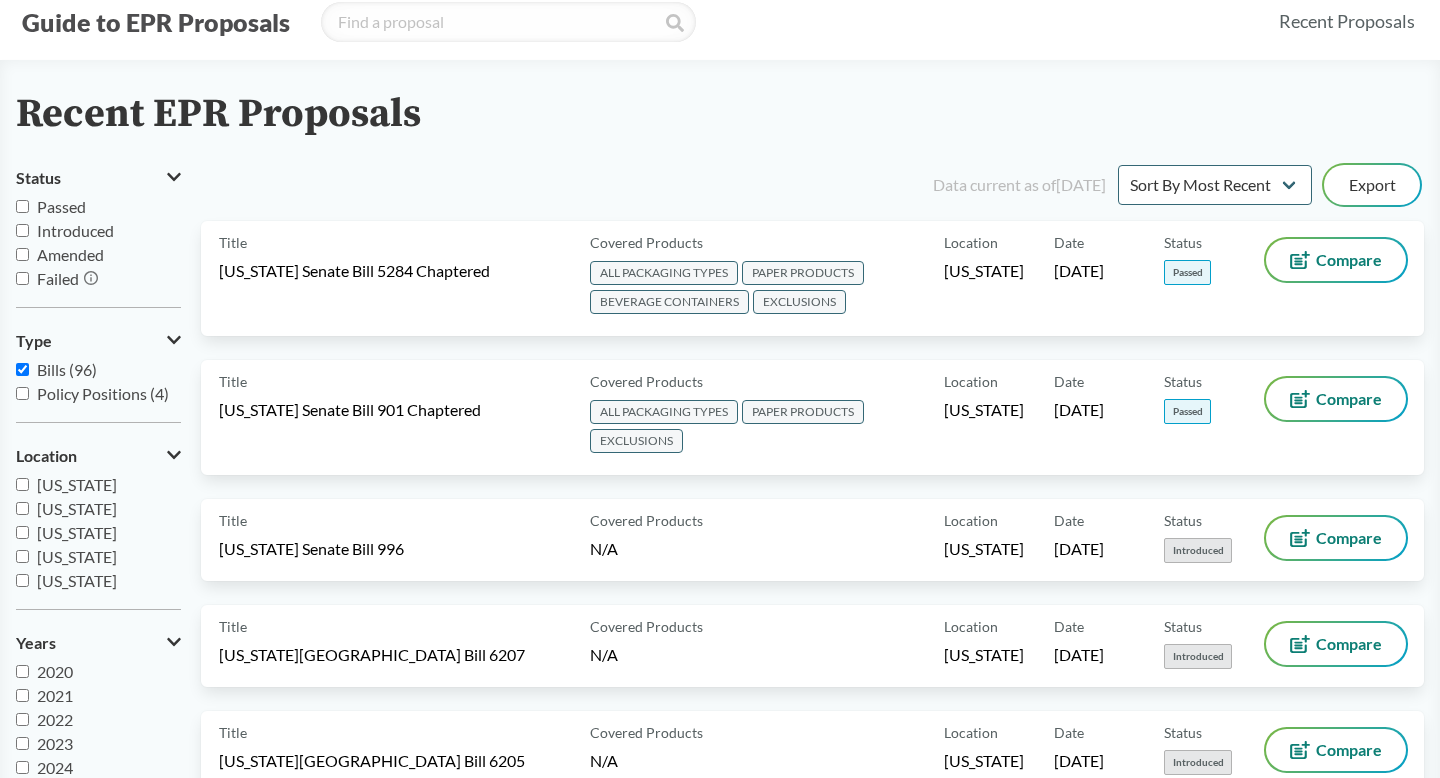 click on "Passed" at bounding box center (61, 206) 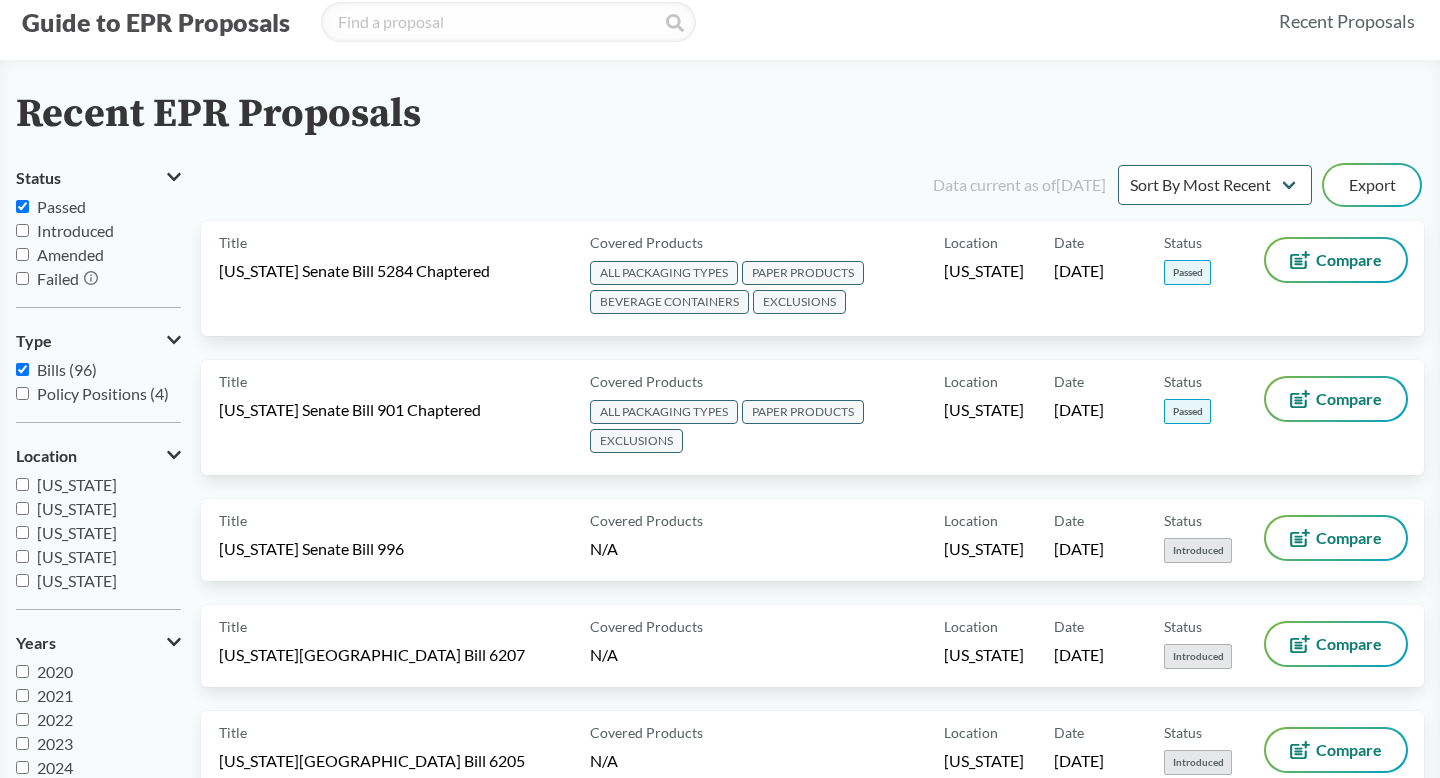 checkbox on "true" 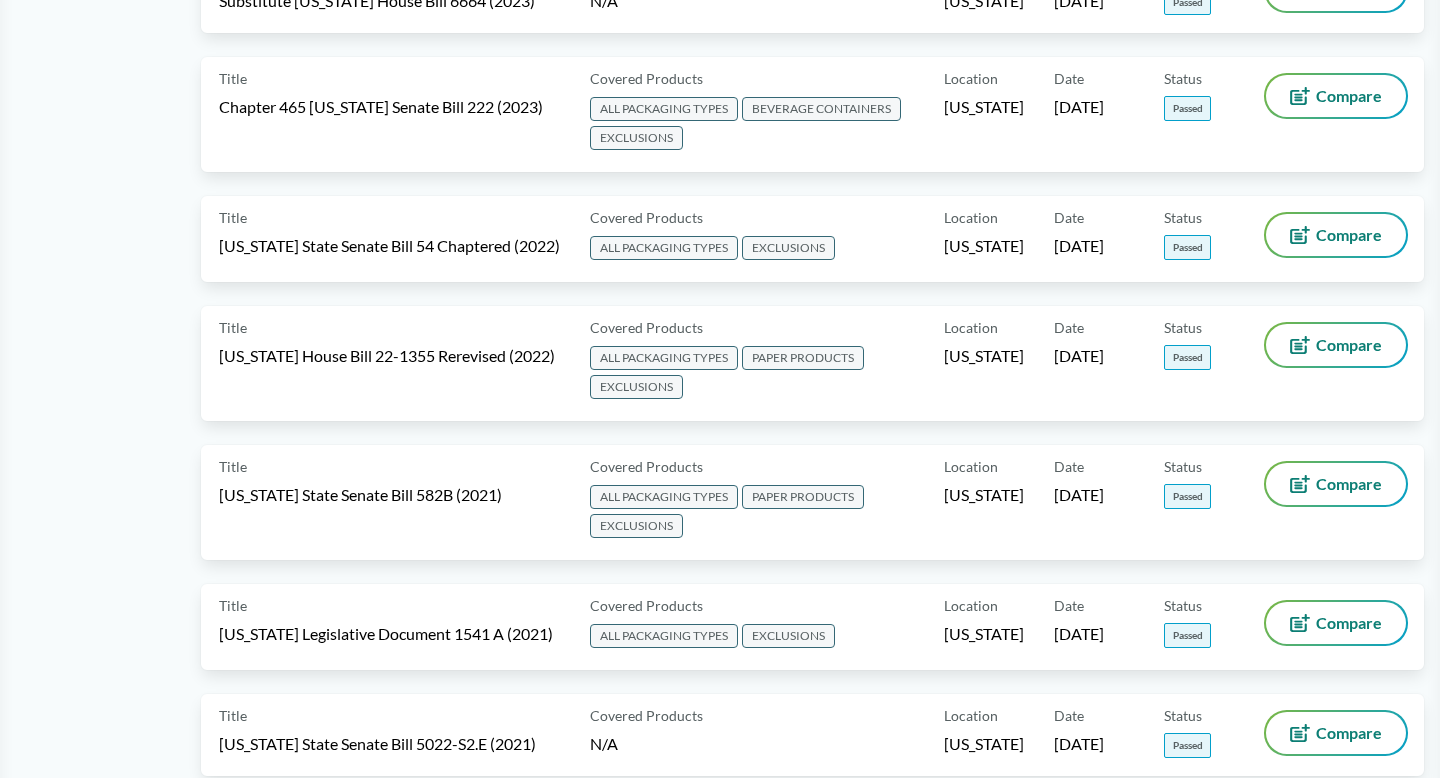 scroll, scrollTop: 869, scrollLeft: 0, axis: vertical 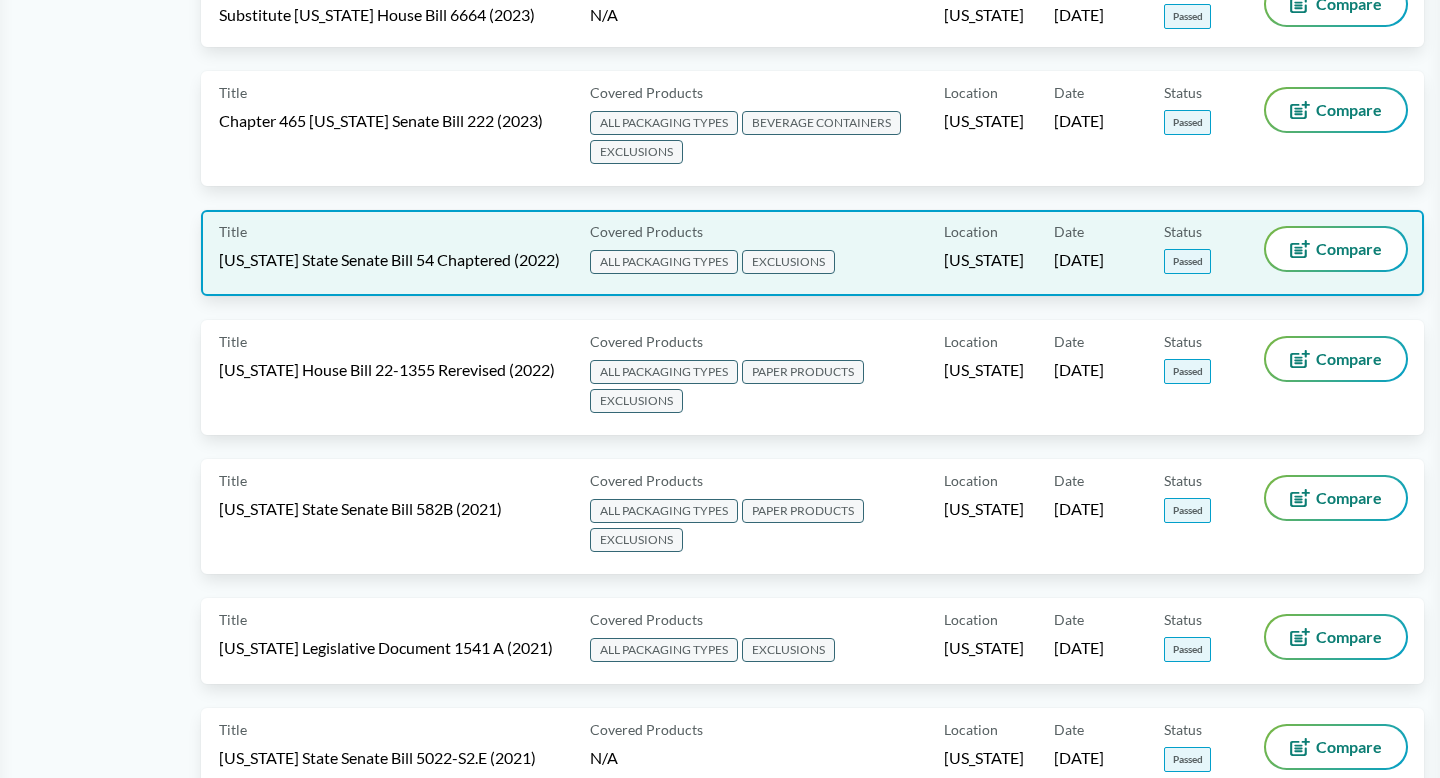click on "Title [US_STATE] State Senate Bill 54 Chaptered (2022)" at bounding box center [400, 253] 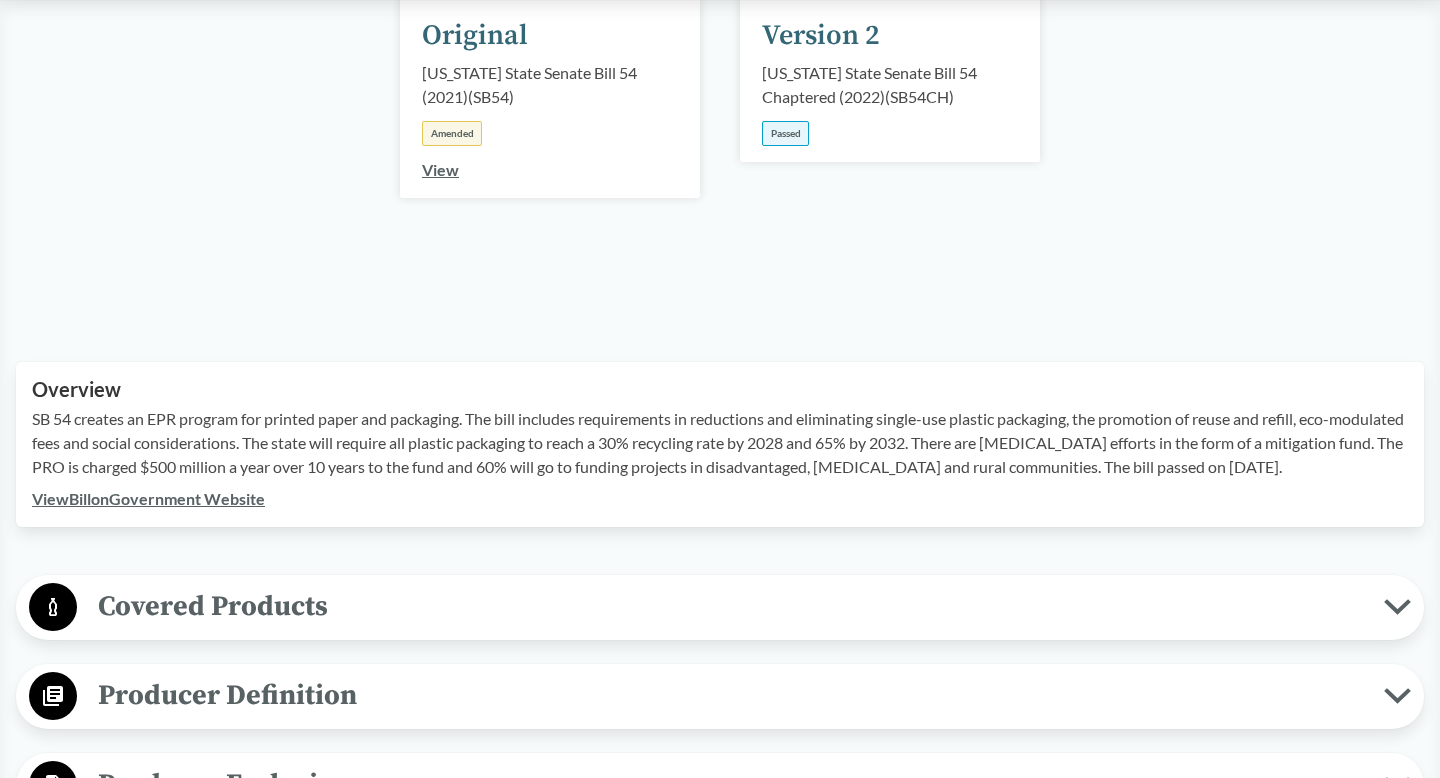 scroll, scrollTop: 407, scrollLeft: 0, axis: vertical 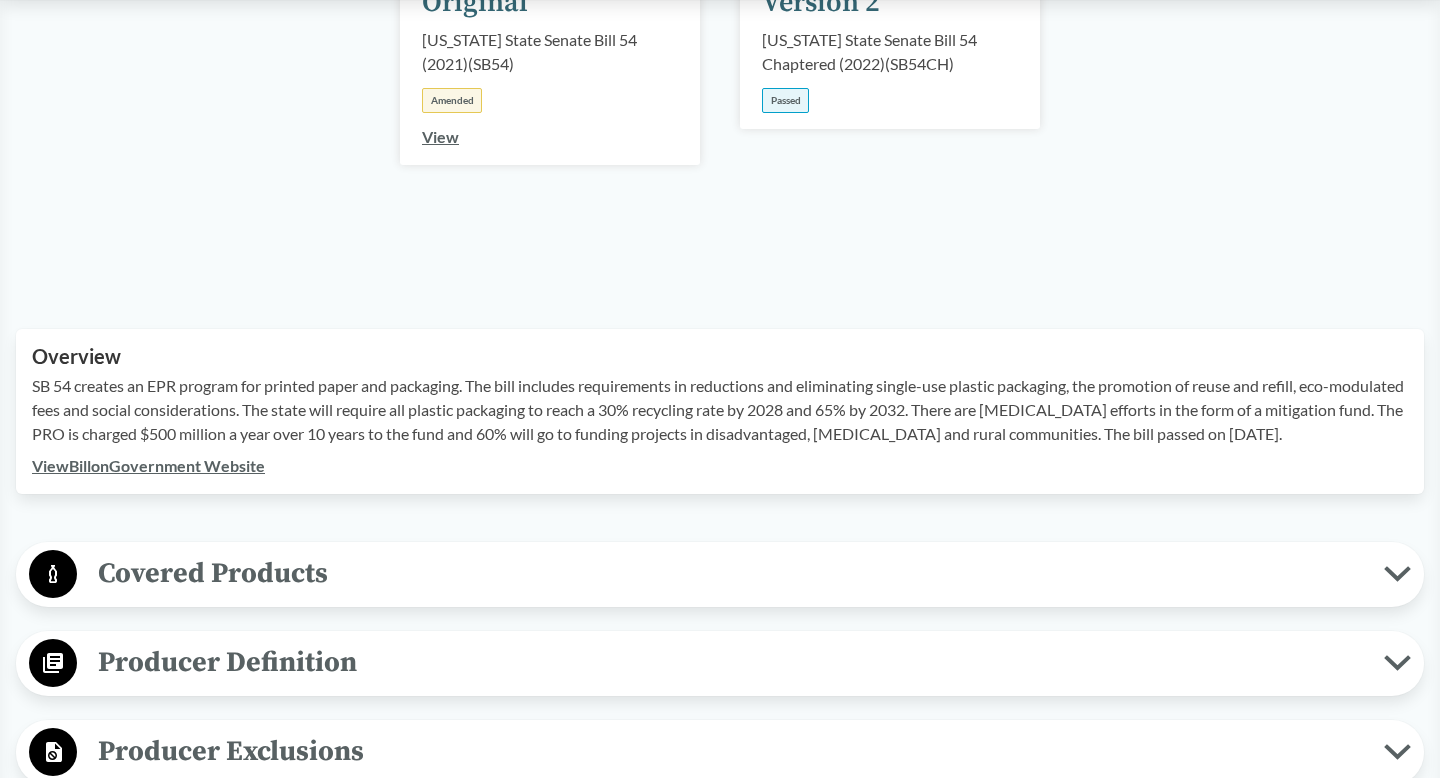 click on "View  Bill  on  Government Website" at bounding box center (148, 465) 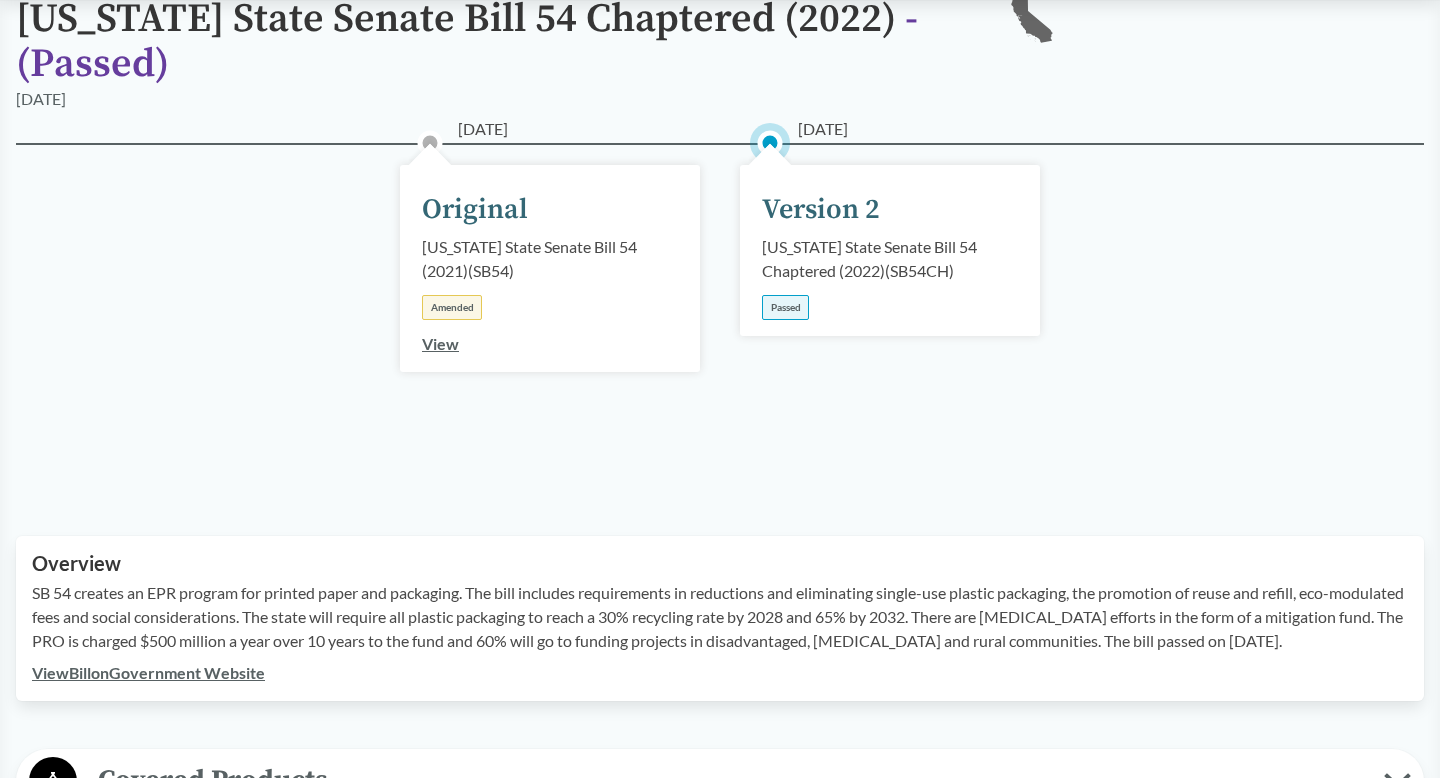 scroll, scrollTop: 0, scrollLeft: 0, axis: both 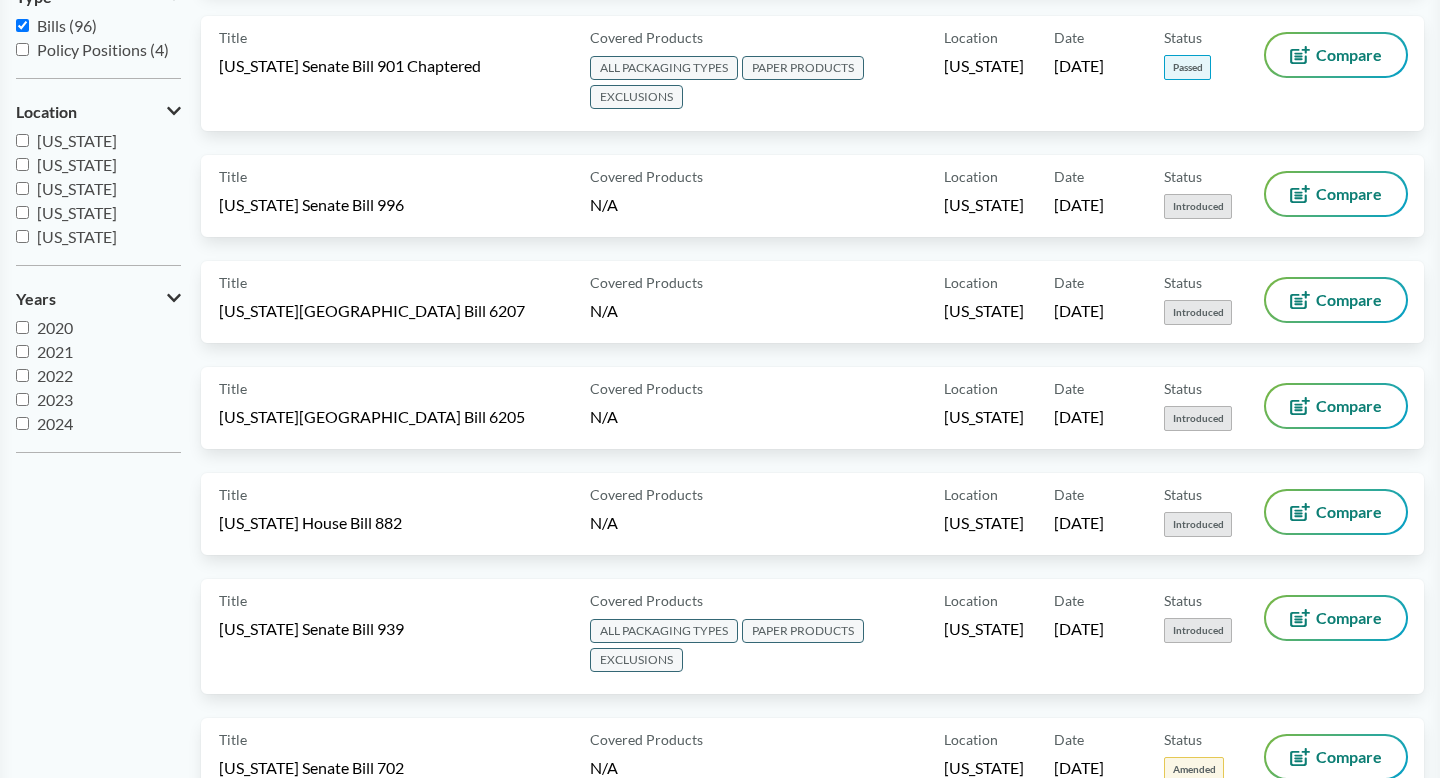 click on "2021" at bounding box center (55, 351) 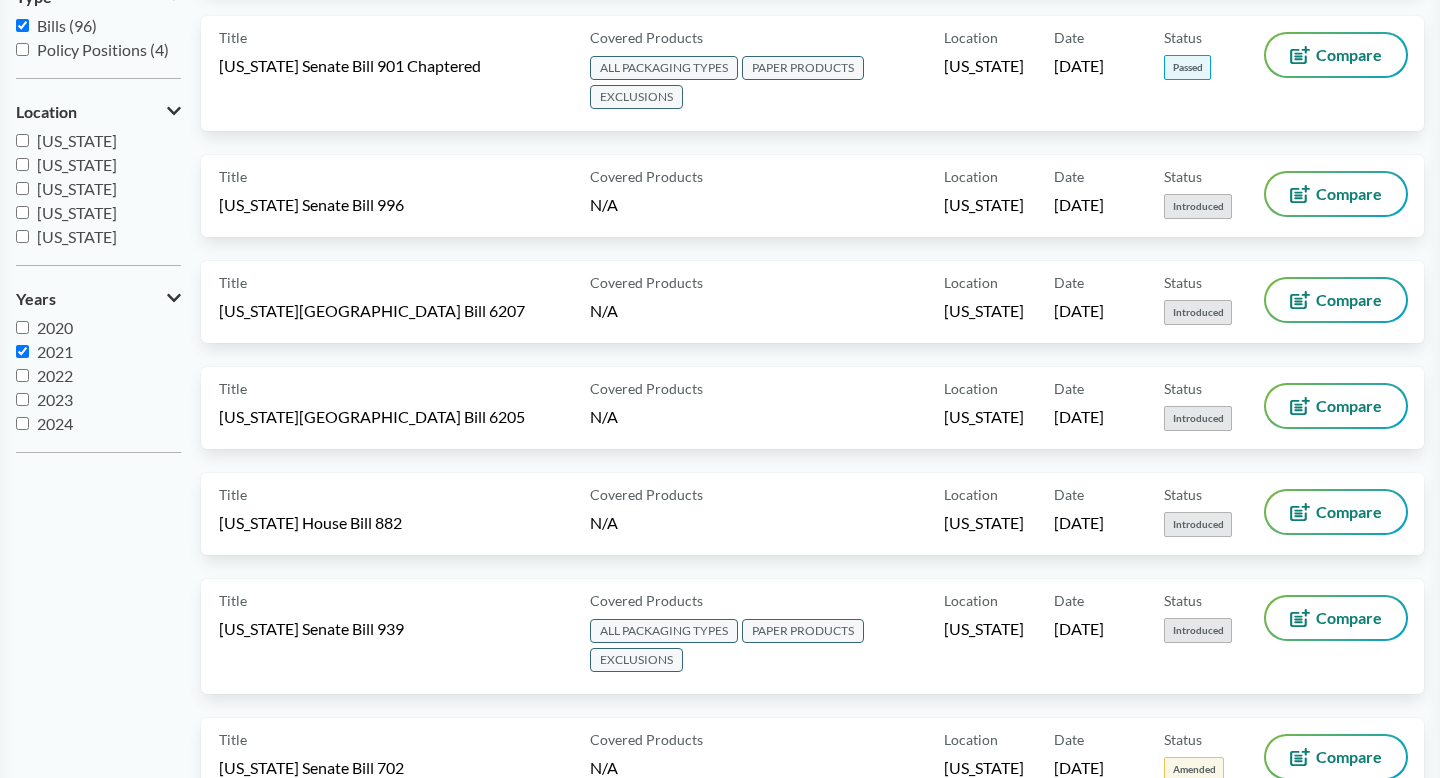 checkbox on "true" 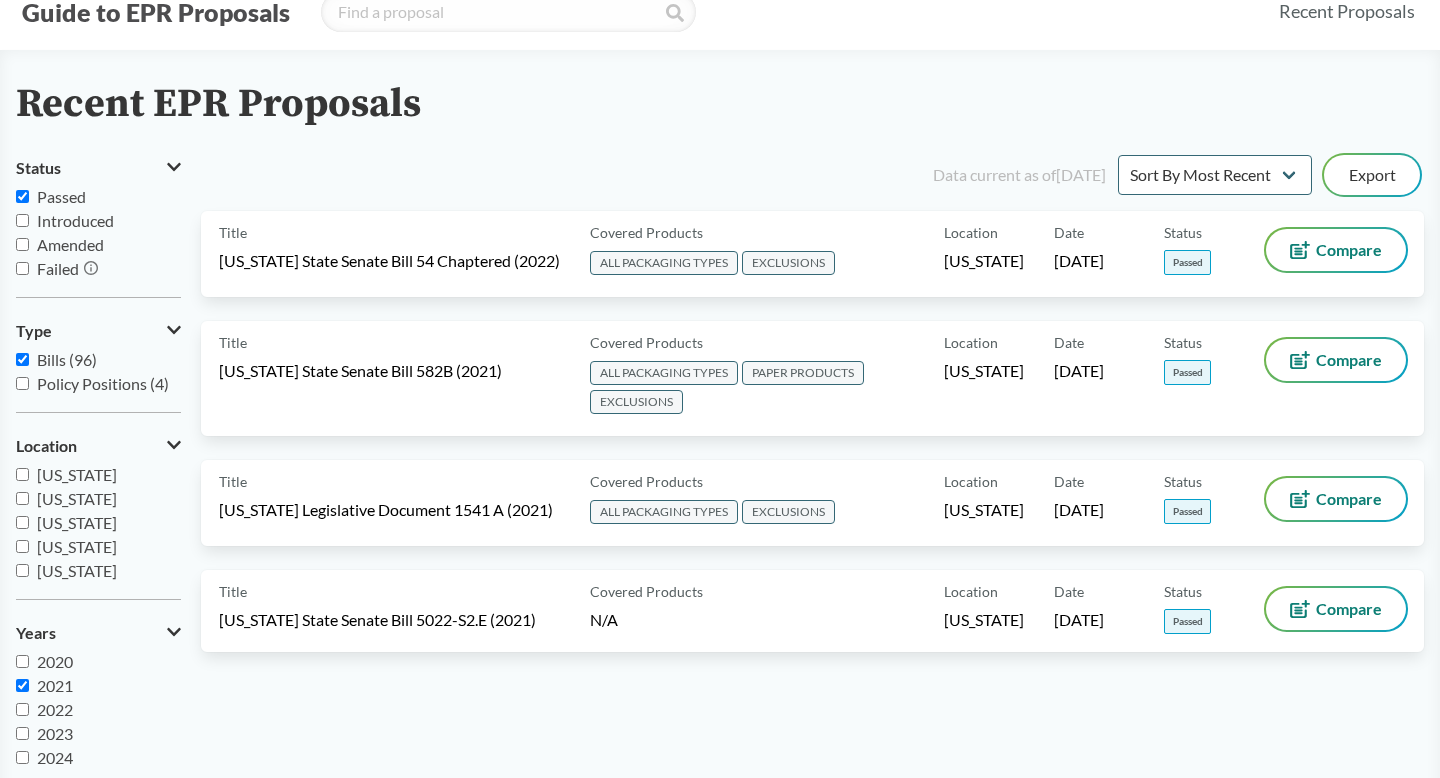 scroll, scrollTop: 79, scrollLeft: 0, axis: vertical 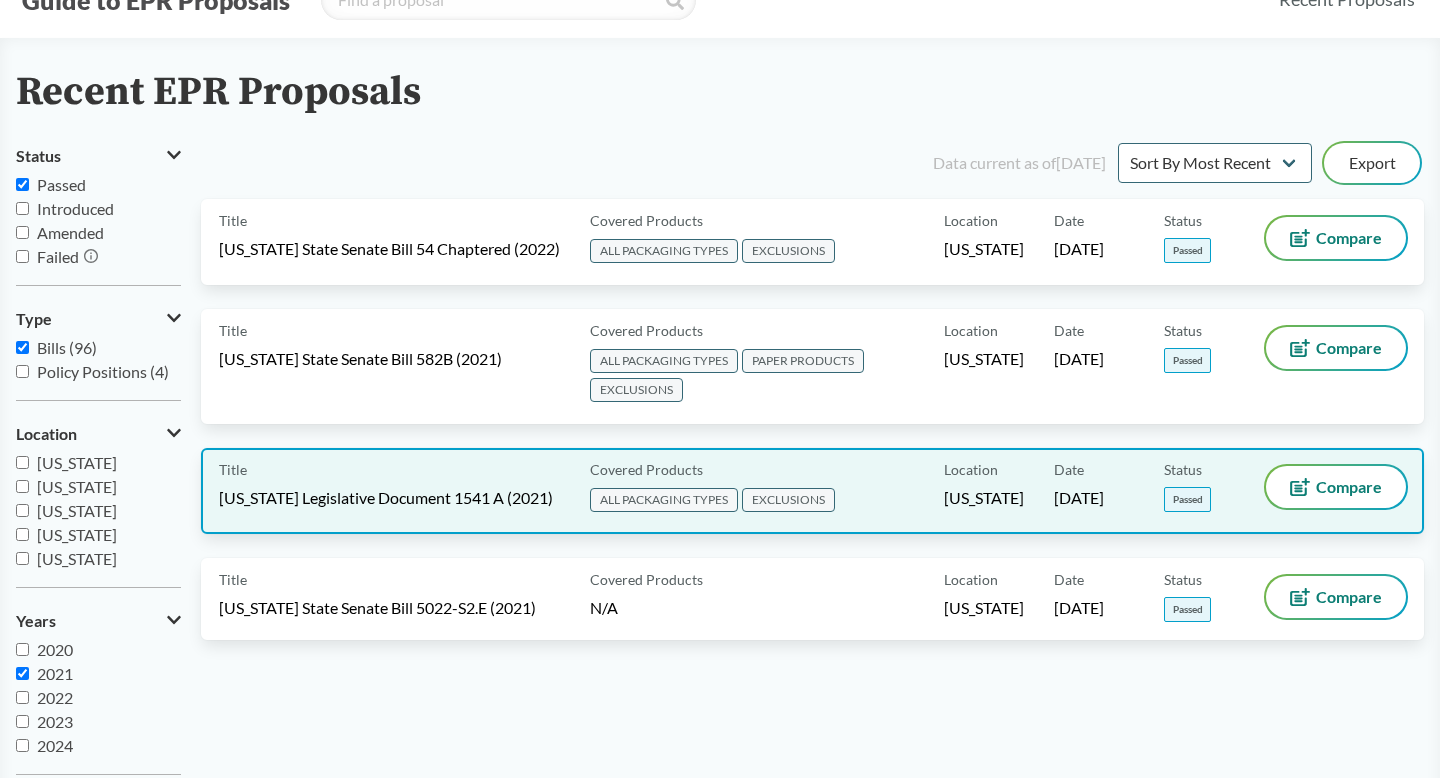 click on "[US_STATE] Legislative Document 1541 A (2021)" at bounding box center [386, 498] 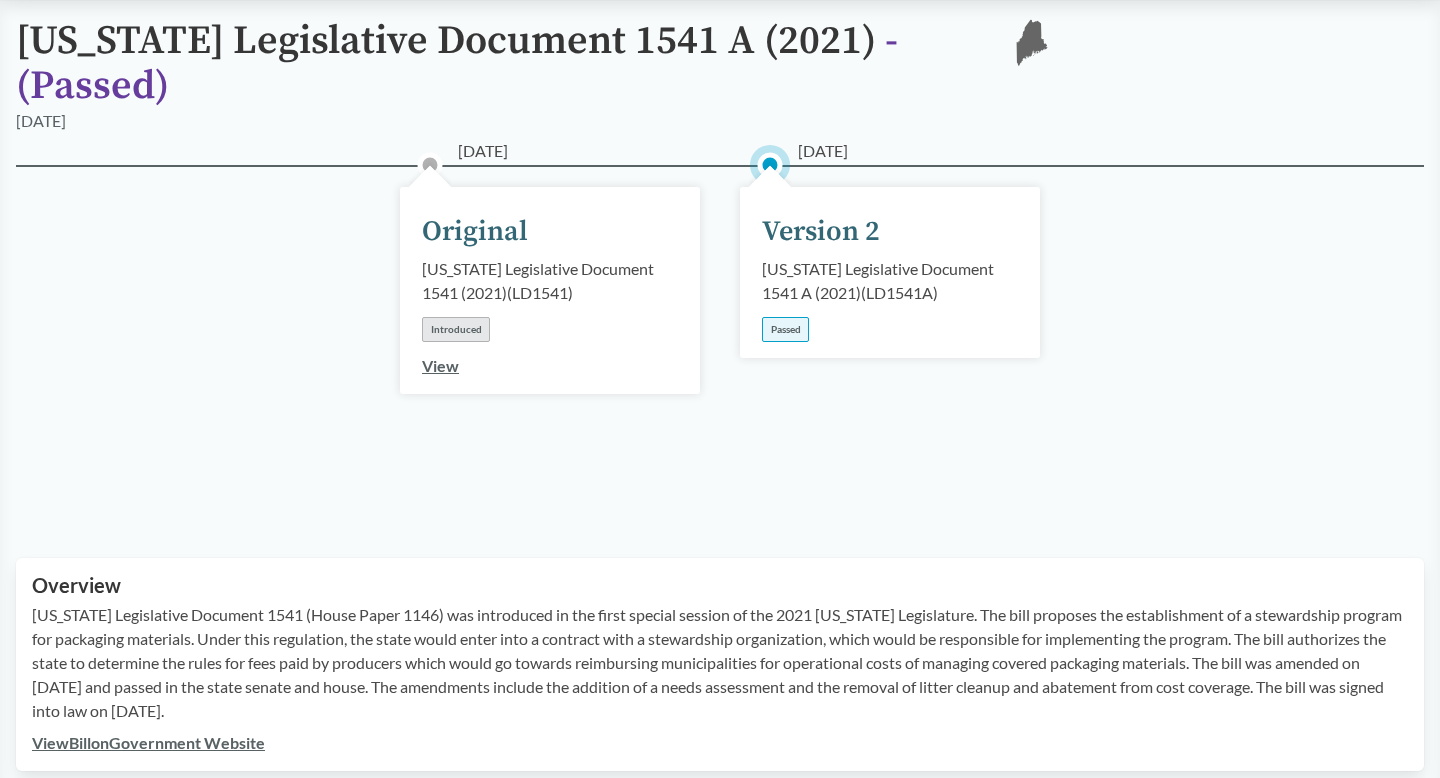 scroll, scrollTop: 315, scrollLeft: 0, axis: vertical 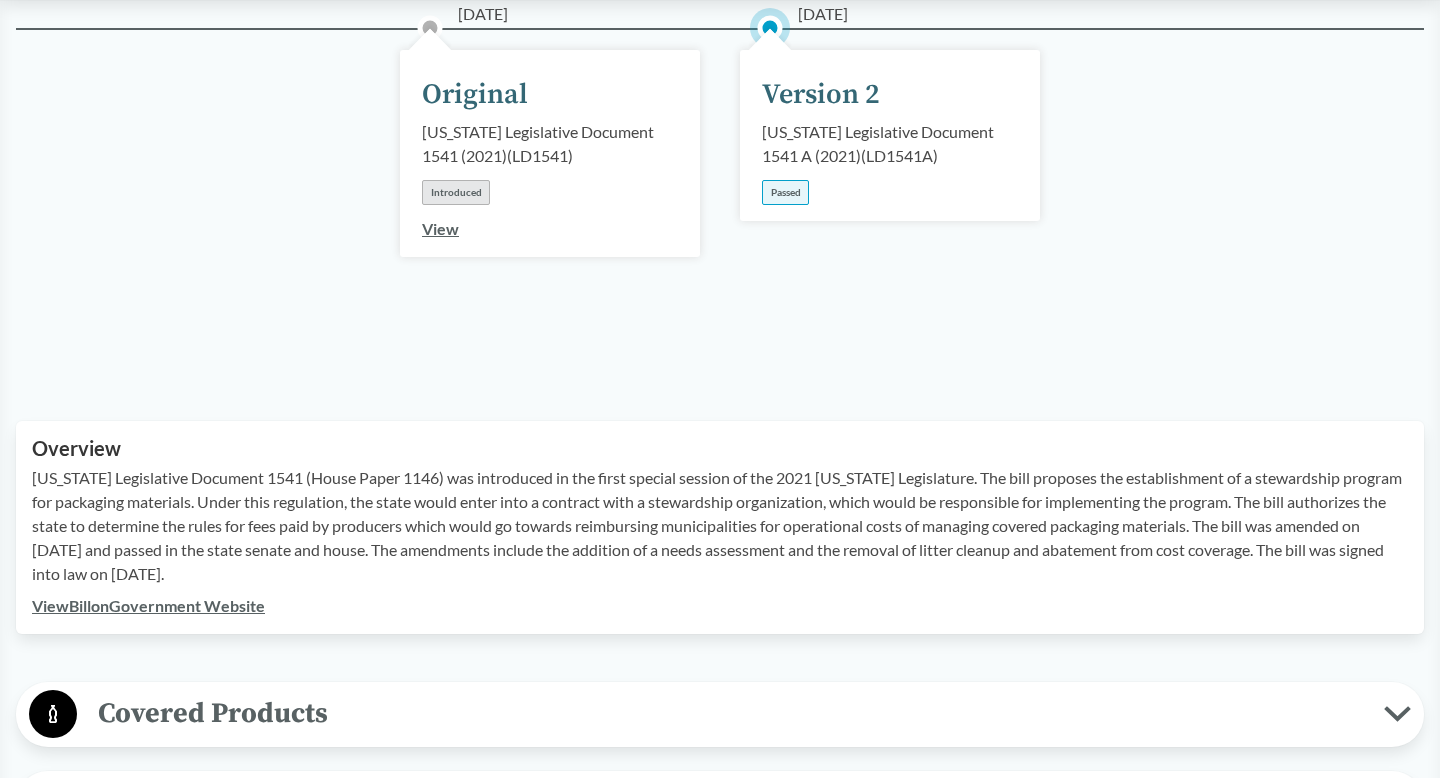 click on "View  Bill  on  Government Website" at bounding box center [148, 605] 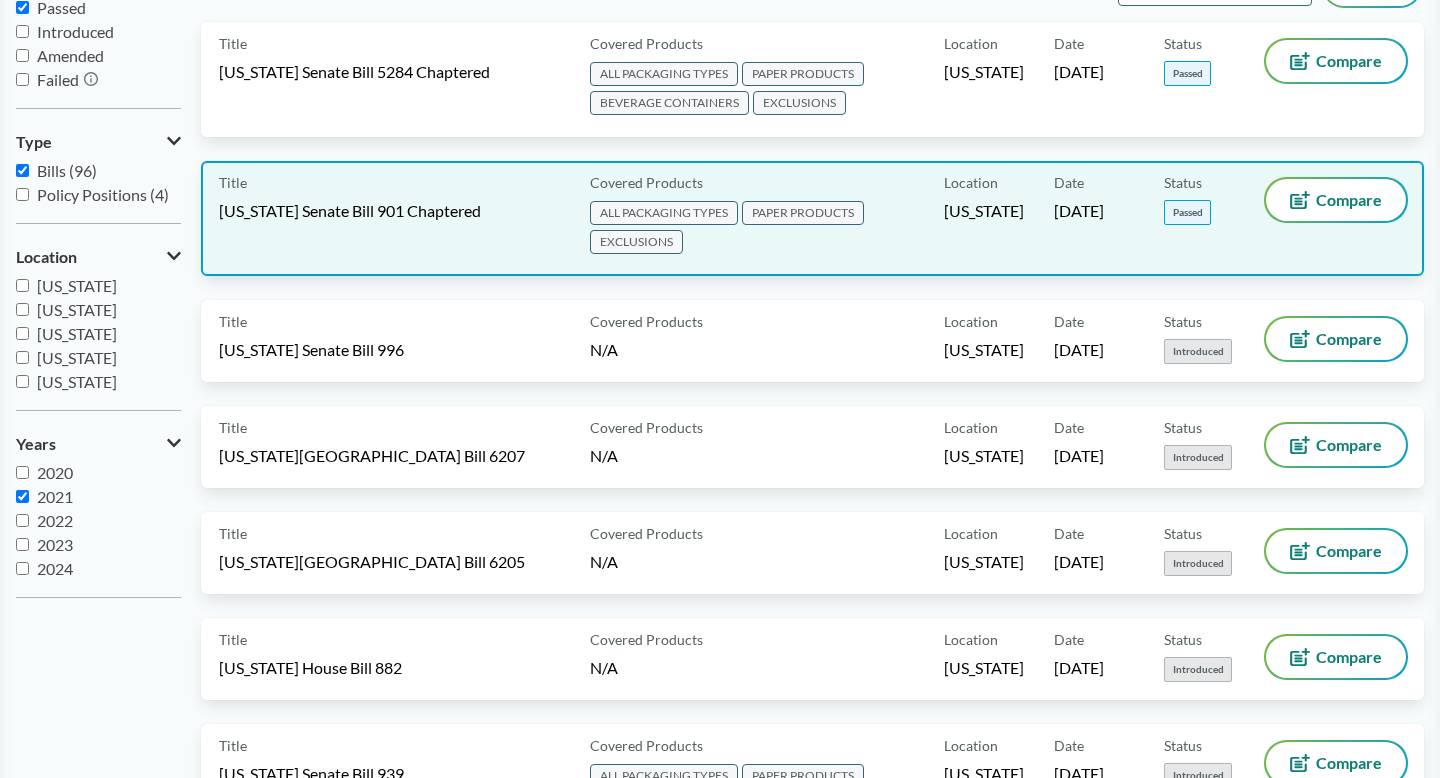 scroll, scrollTop: 262, scrollLeft: 0, axis: vertical 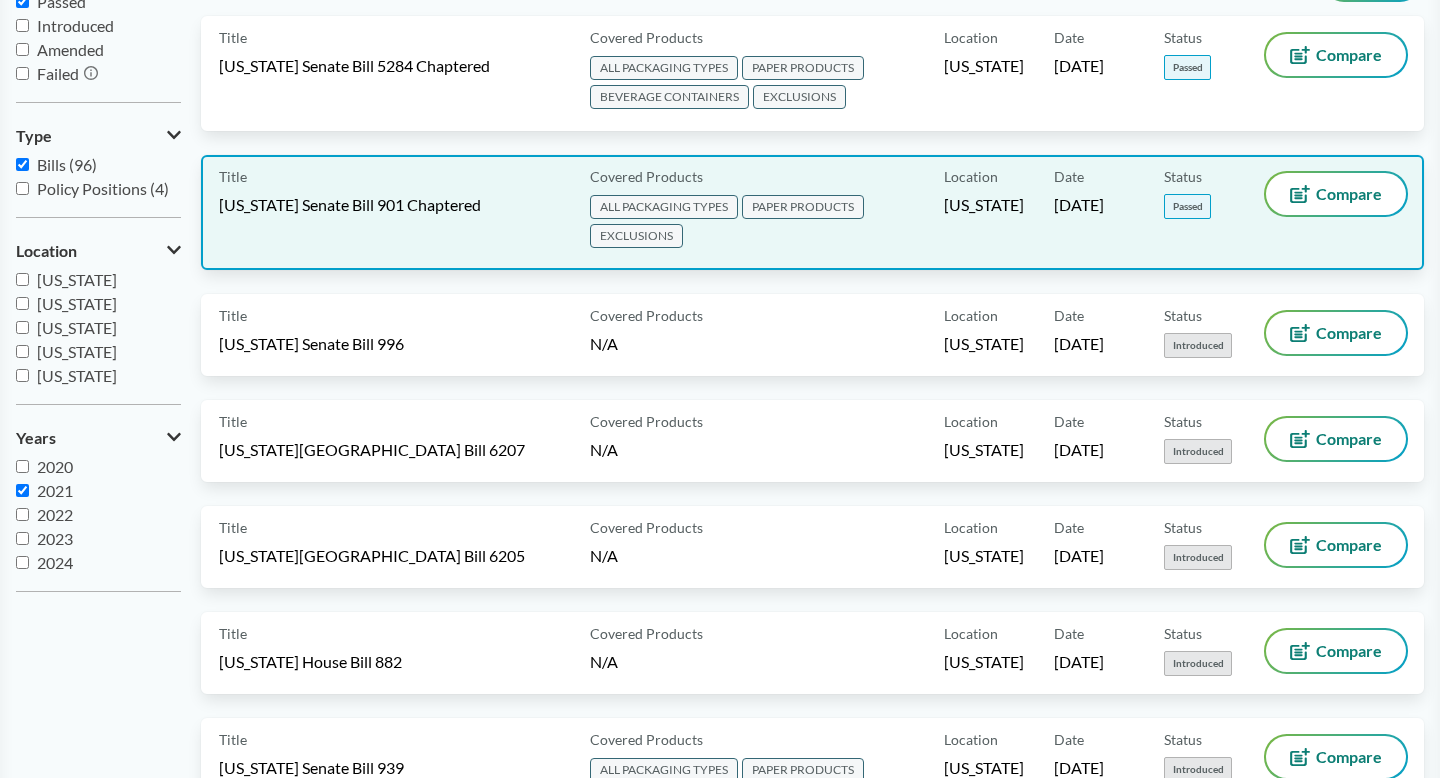 click on "[US_STATE] Senate Bill 901 Chaptered" at bounding box center (350, 205) 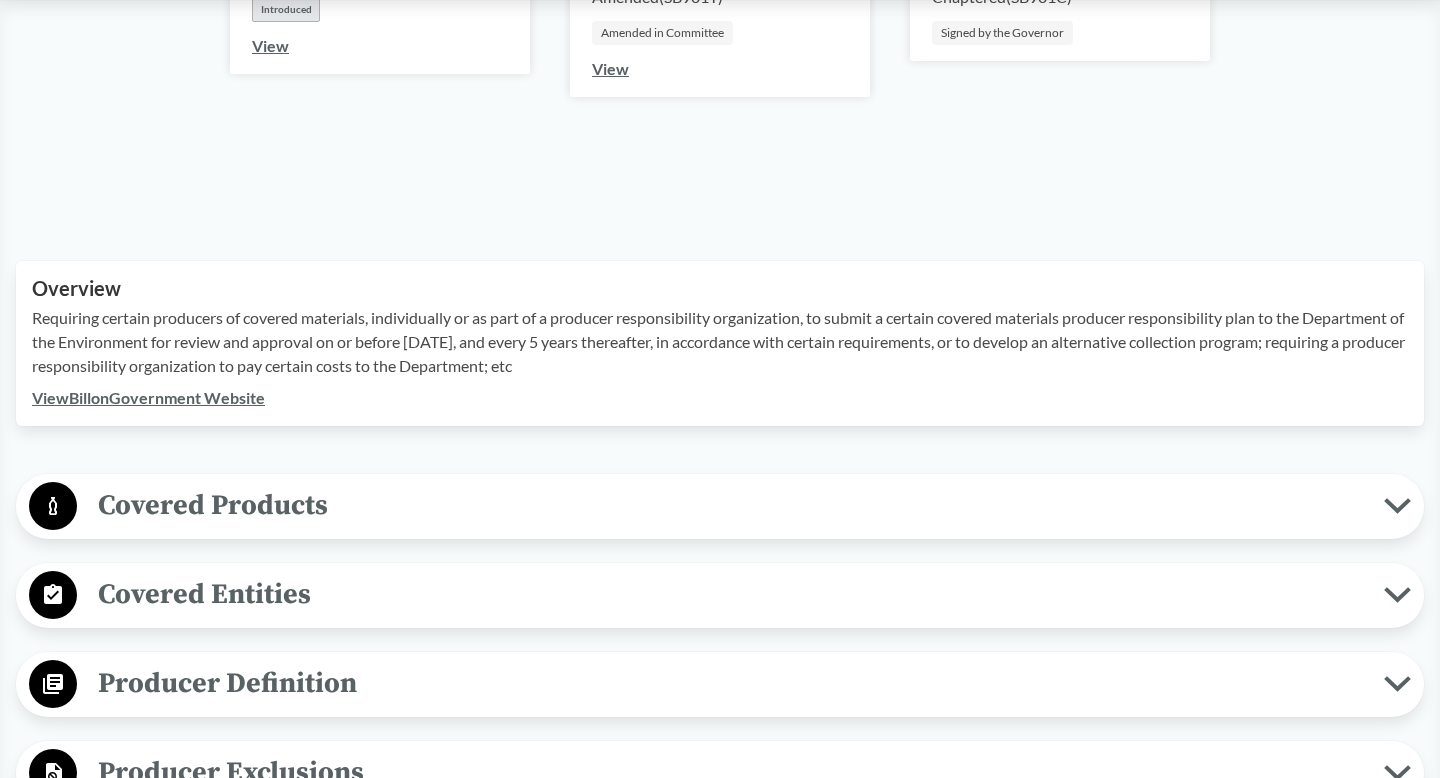 scroll, scrollTop: 525, scrollLeft: 0, axis: vertical 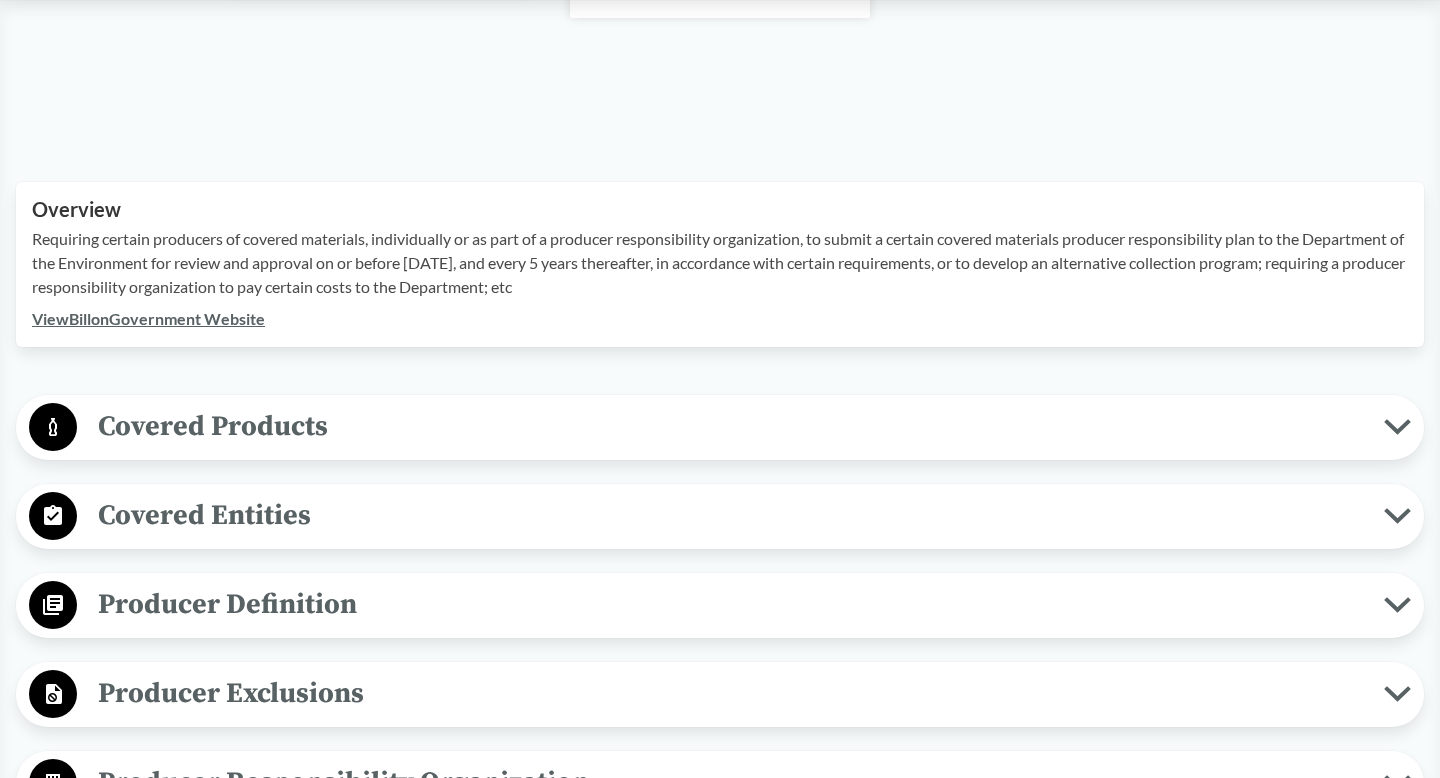 click on "View  Bill  on  Government Website" at bounding box center (148, 318) 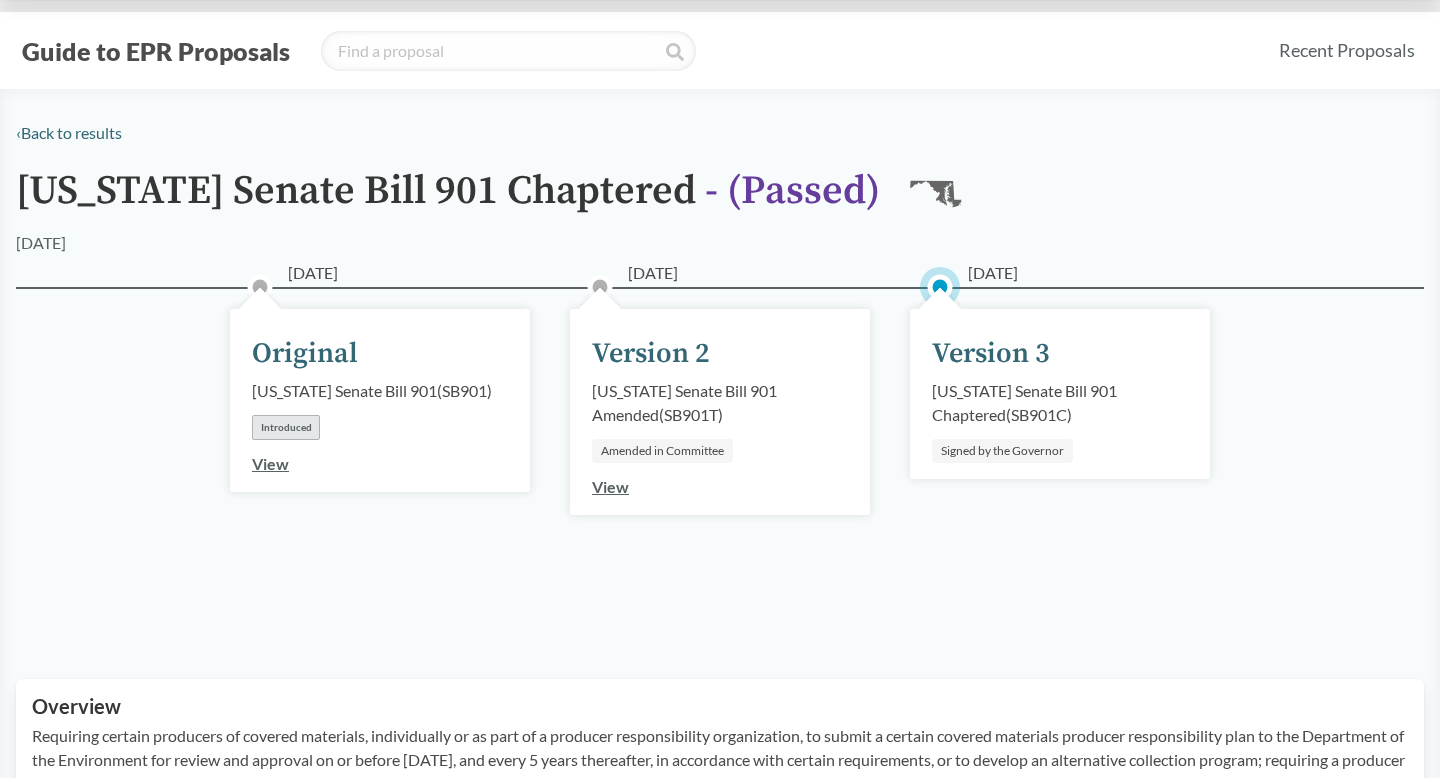 scroll, scrollTop: 0, scrollLeft: 0, axis: both 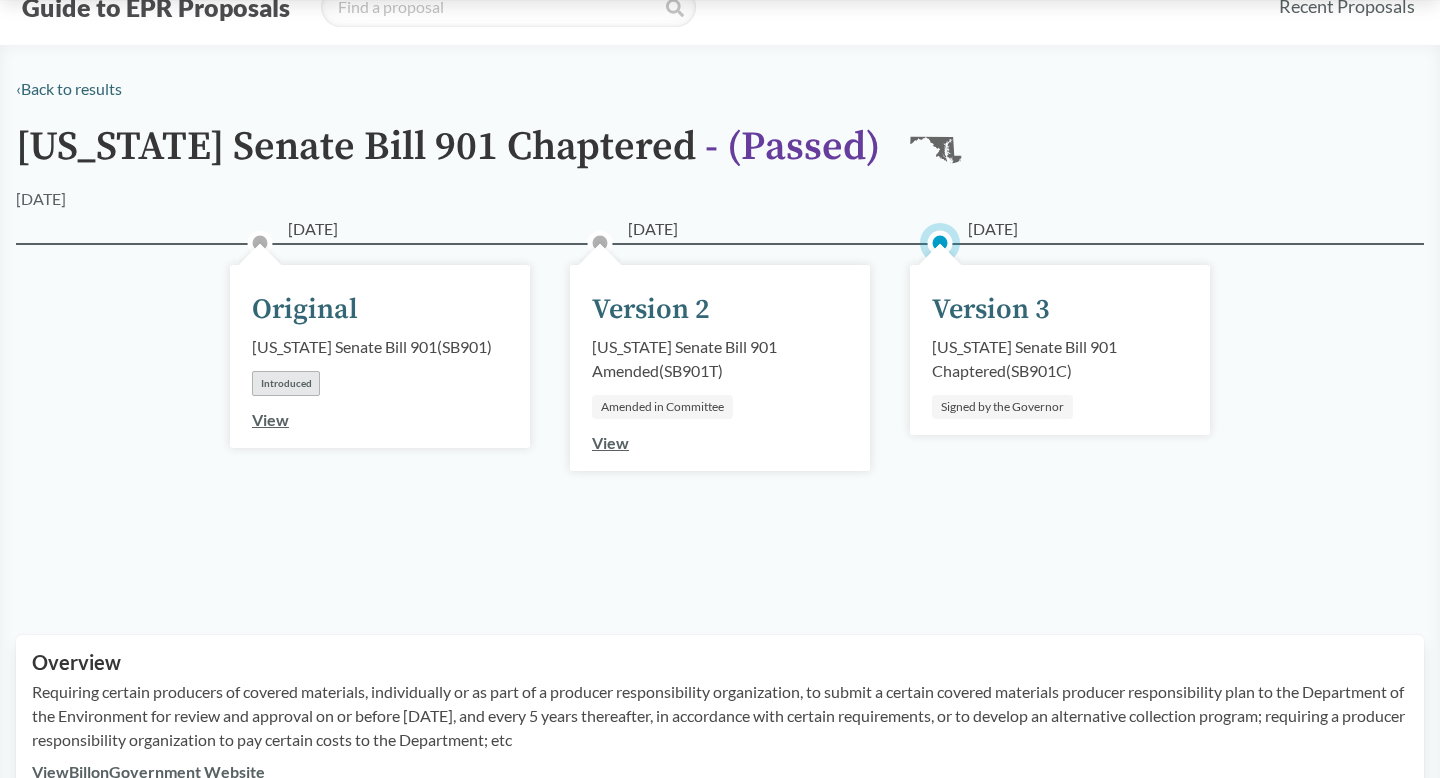 click on "‹  Back to results" at bounding box center (720, 89) 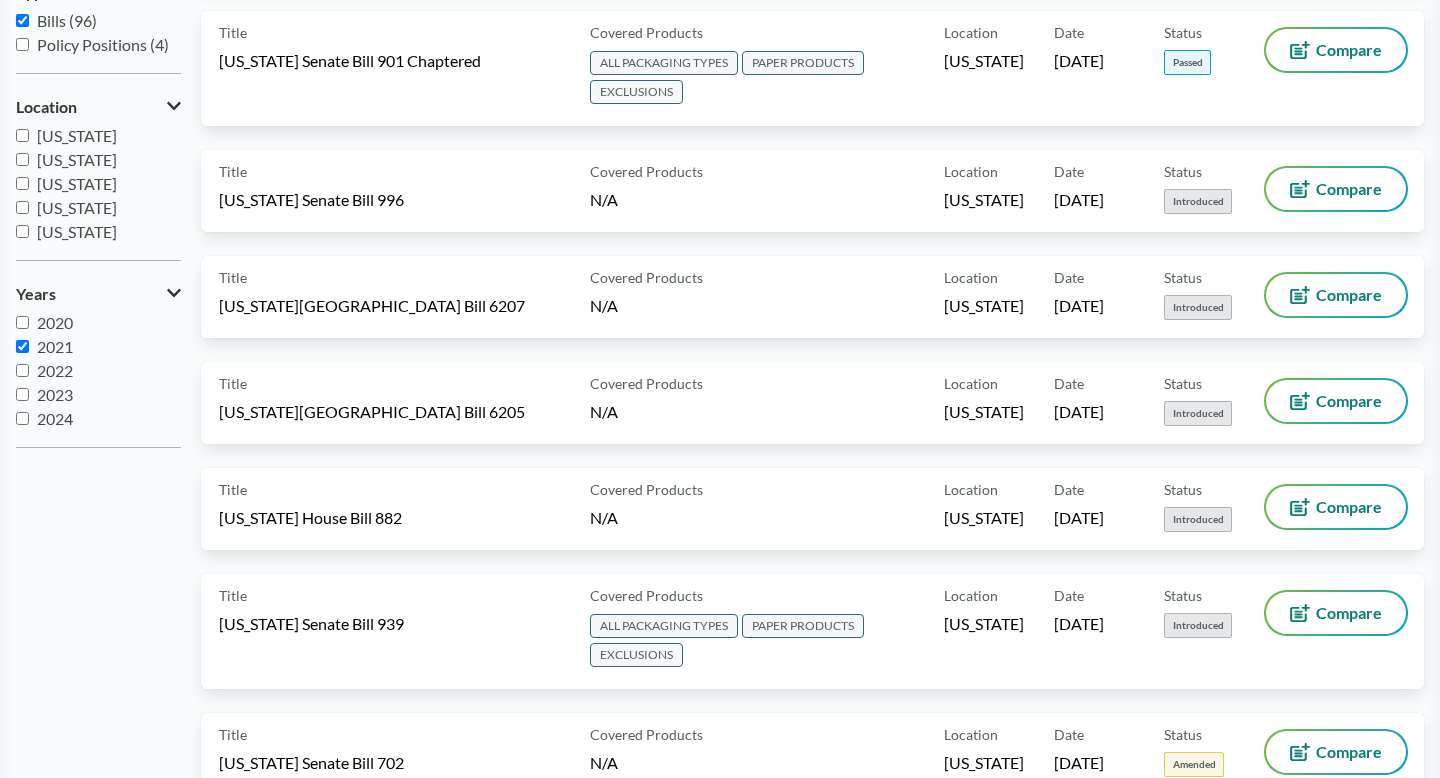 scroll, scrollTop: 531, scrollLeft: 0, axis: vertical 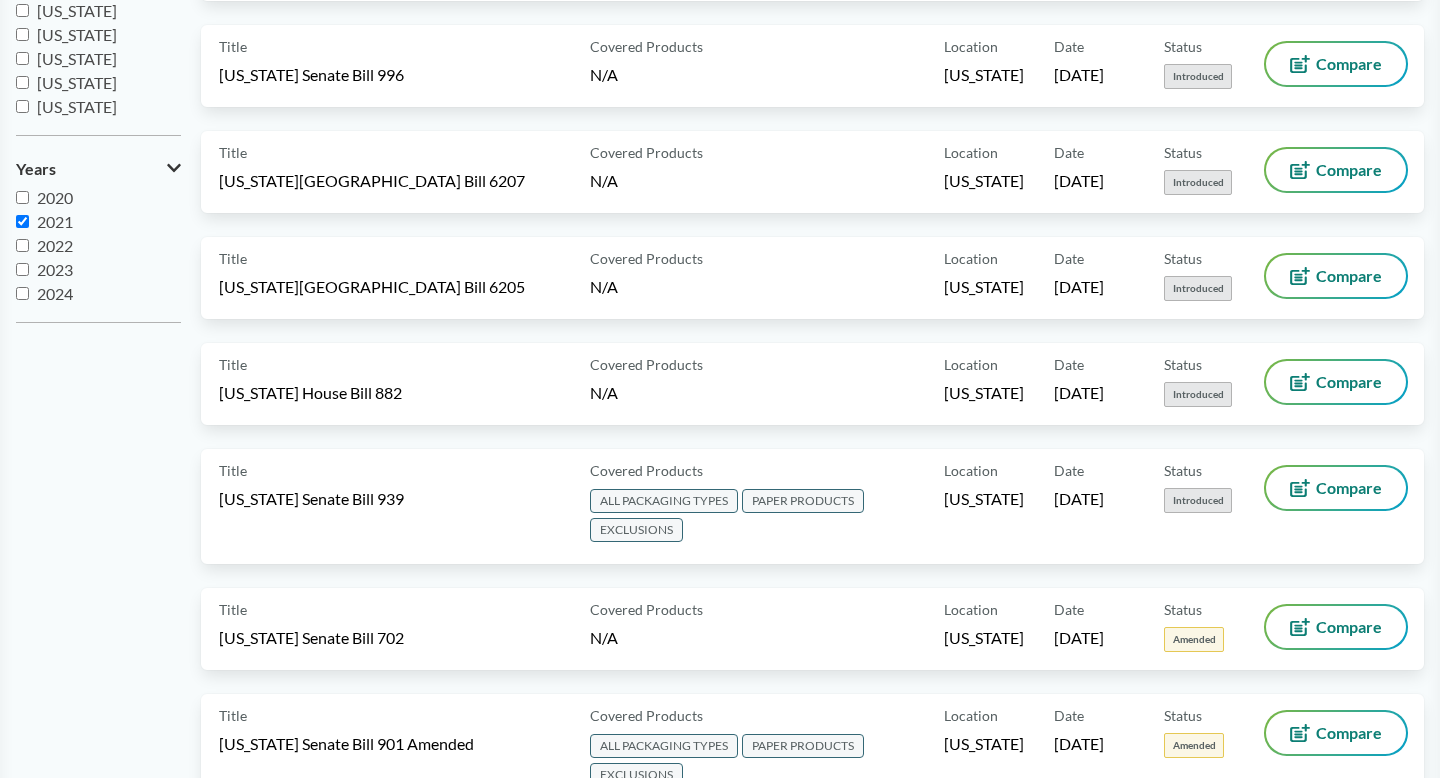 click on "Title [US_STATE][GEOGRAPHIC_DATA] Bill 6205 Covered Products N/A Location [US_STATE] Date [DATE] Status Introduced Compare" at bounding box center [812, 290] 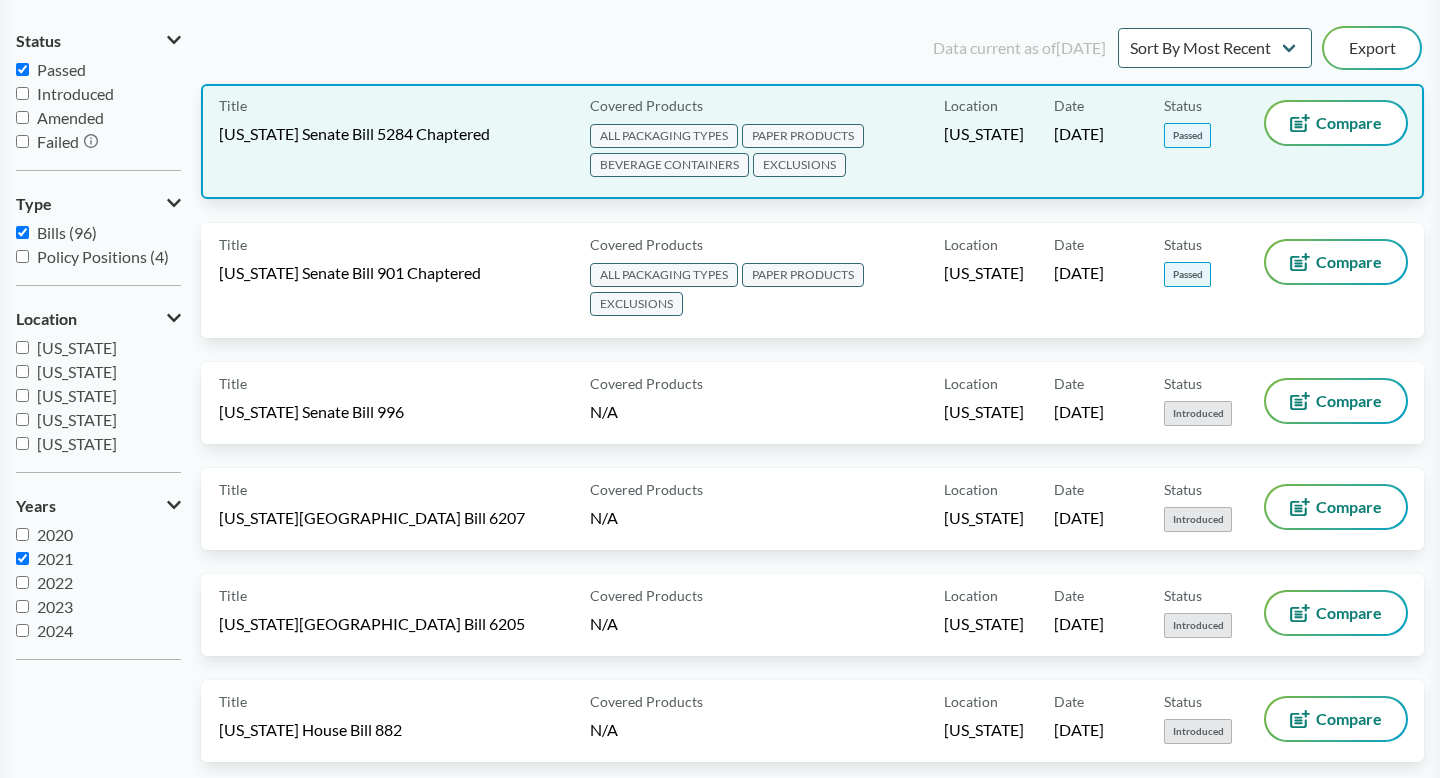 scroll, scrollTop: 53, scrollLeft: 0, axis: vertical 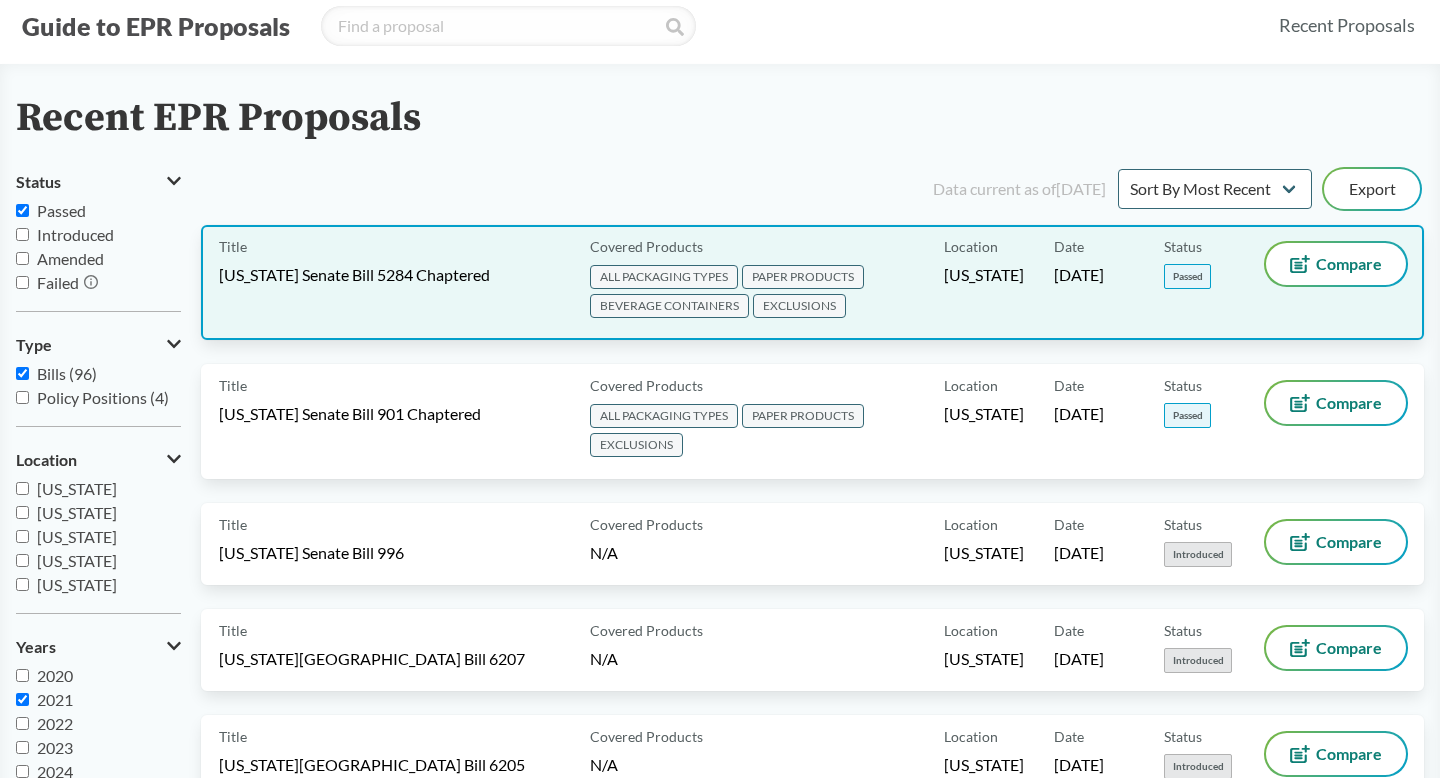 click on "Title [US_STATE] Senate Bill 5284 Chaptered" at bounding box center [400, 282] 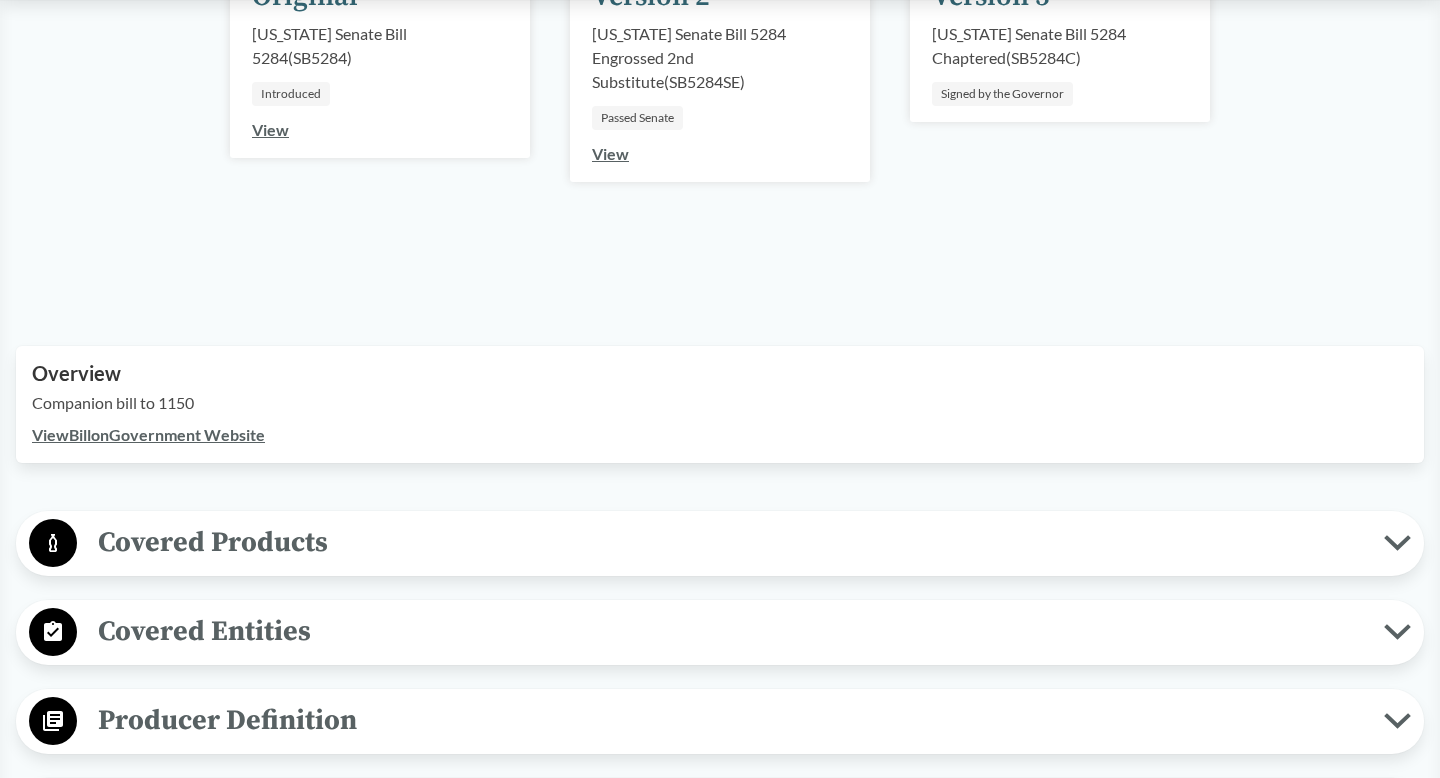 scroll, scrollTop: 504, scrollLeft: 0, axis: vertical 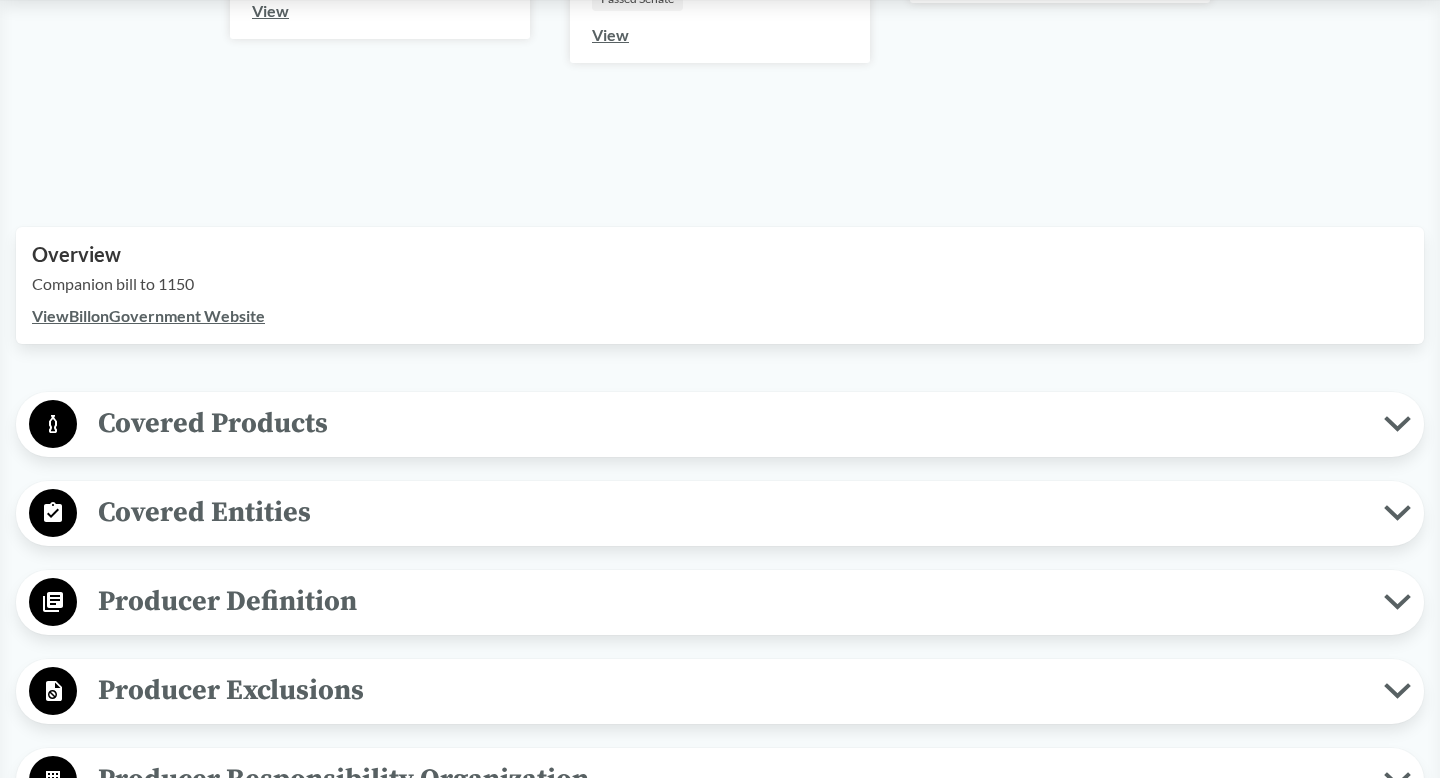 click on "View  Bill  on  Government Website" at bounding box center [148, 315] 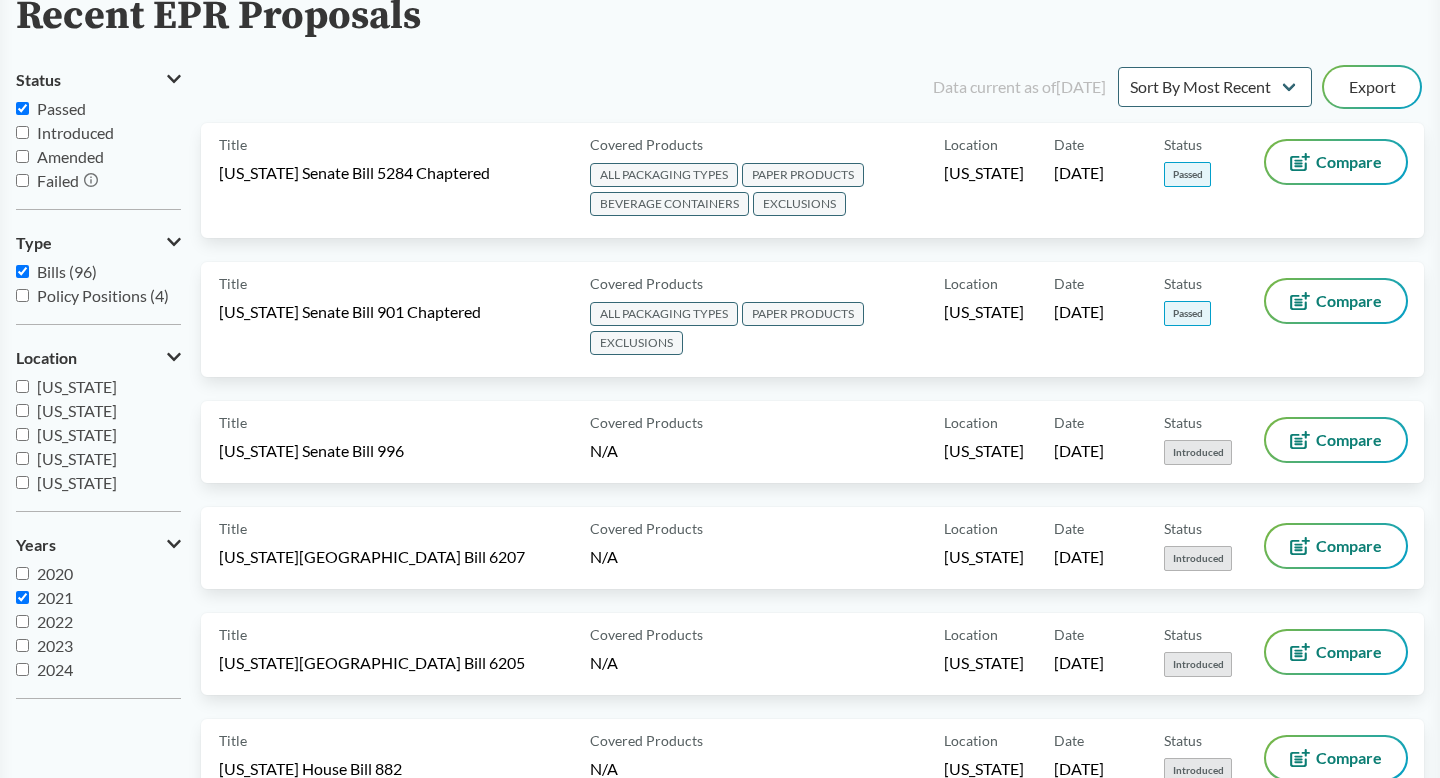scroll, scrollTop: 0, scrollLeft: 0, axis: both 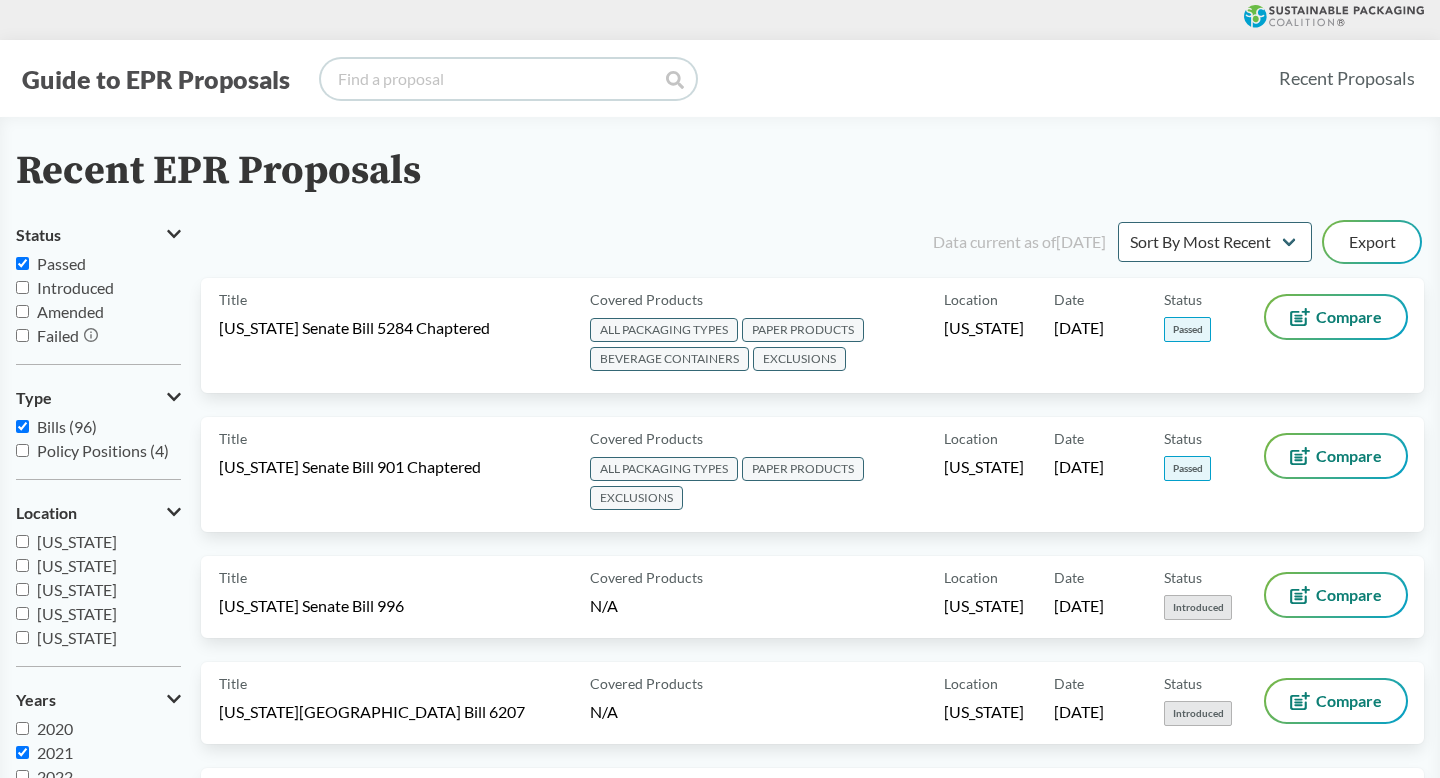 click at bounding box center [508, 79] 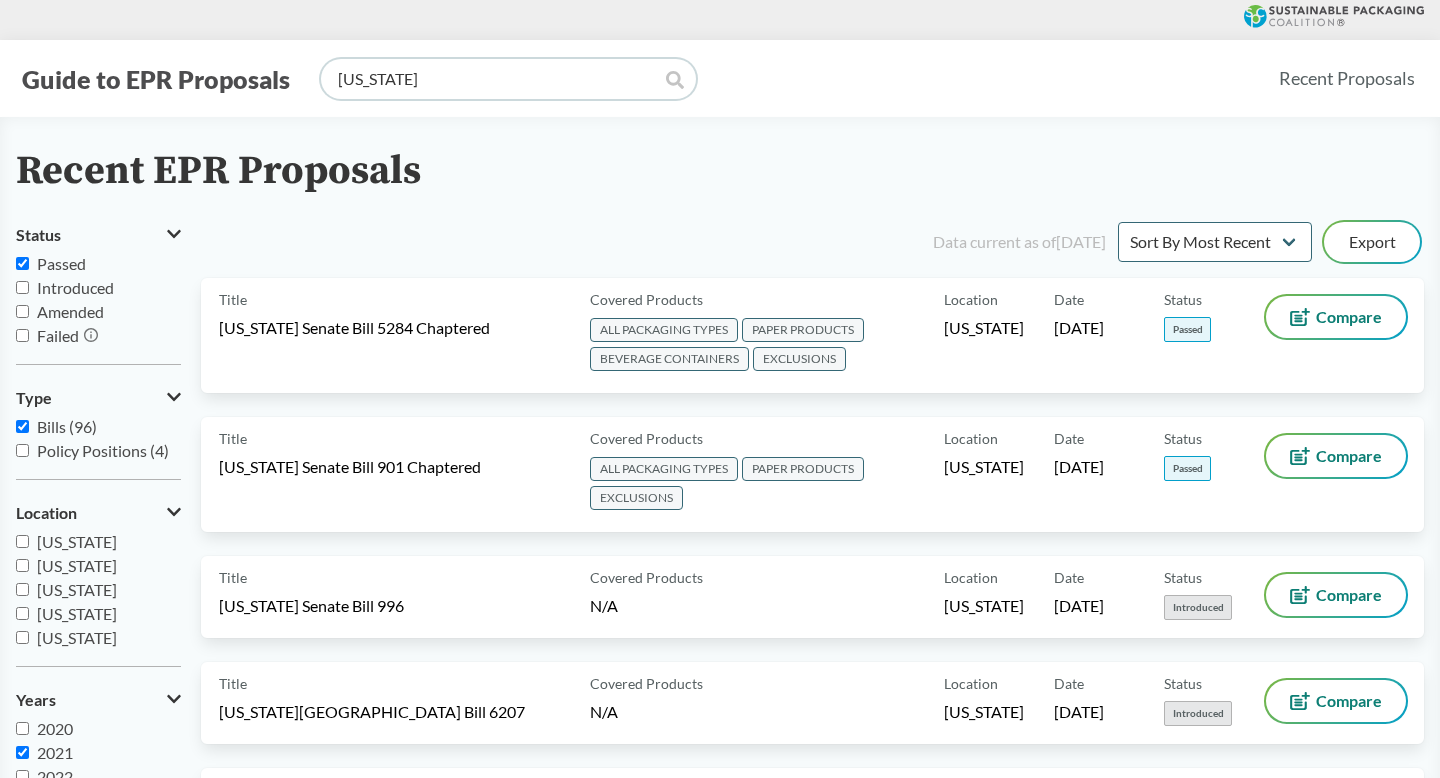 type on "[US_STATE]" 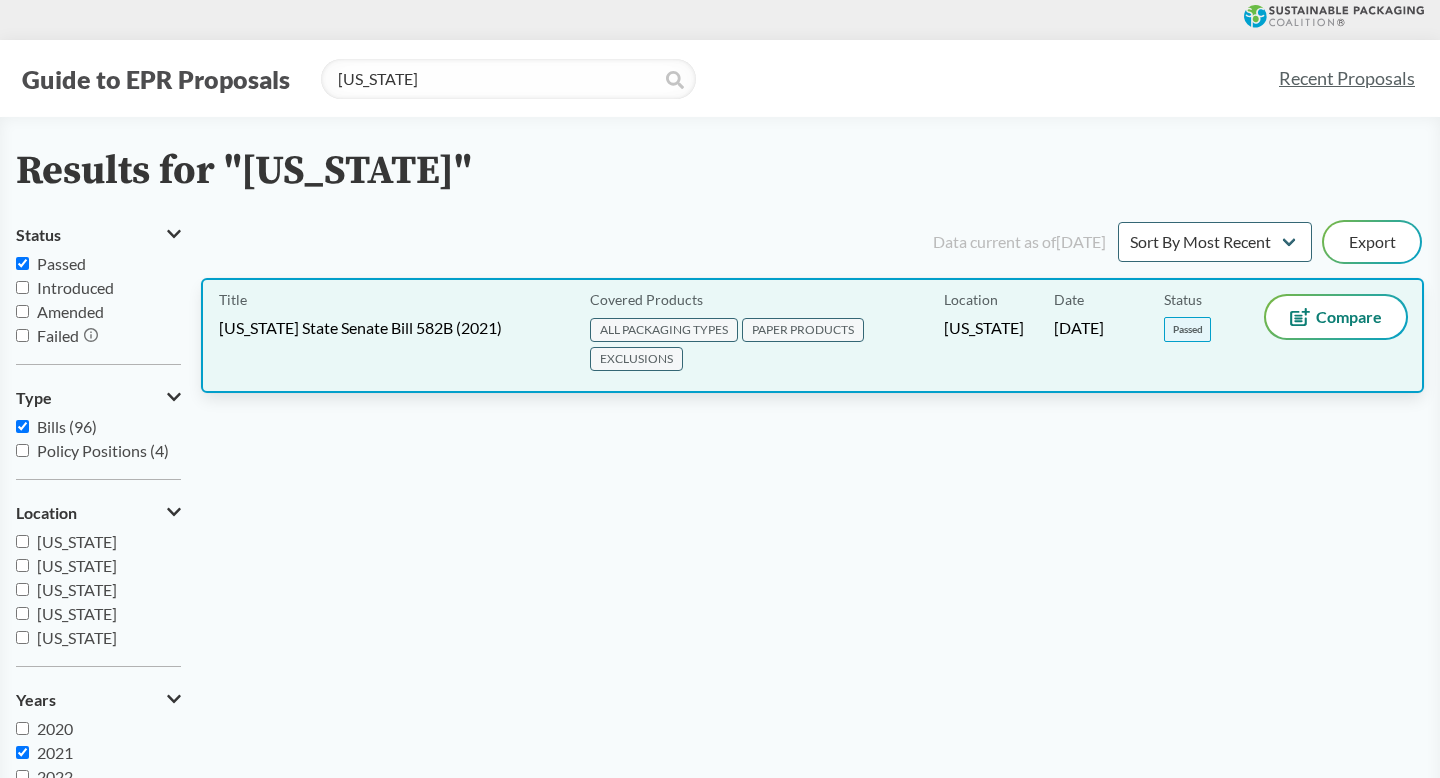 click on "Title [US_STATE] State Senate Bill 582B (2021)" at bounding box center [400, 335] 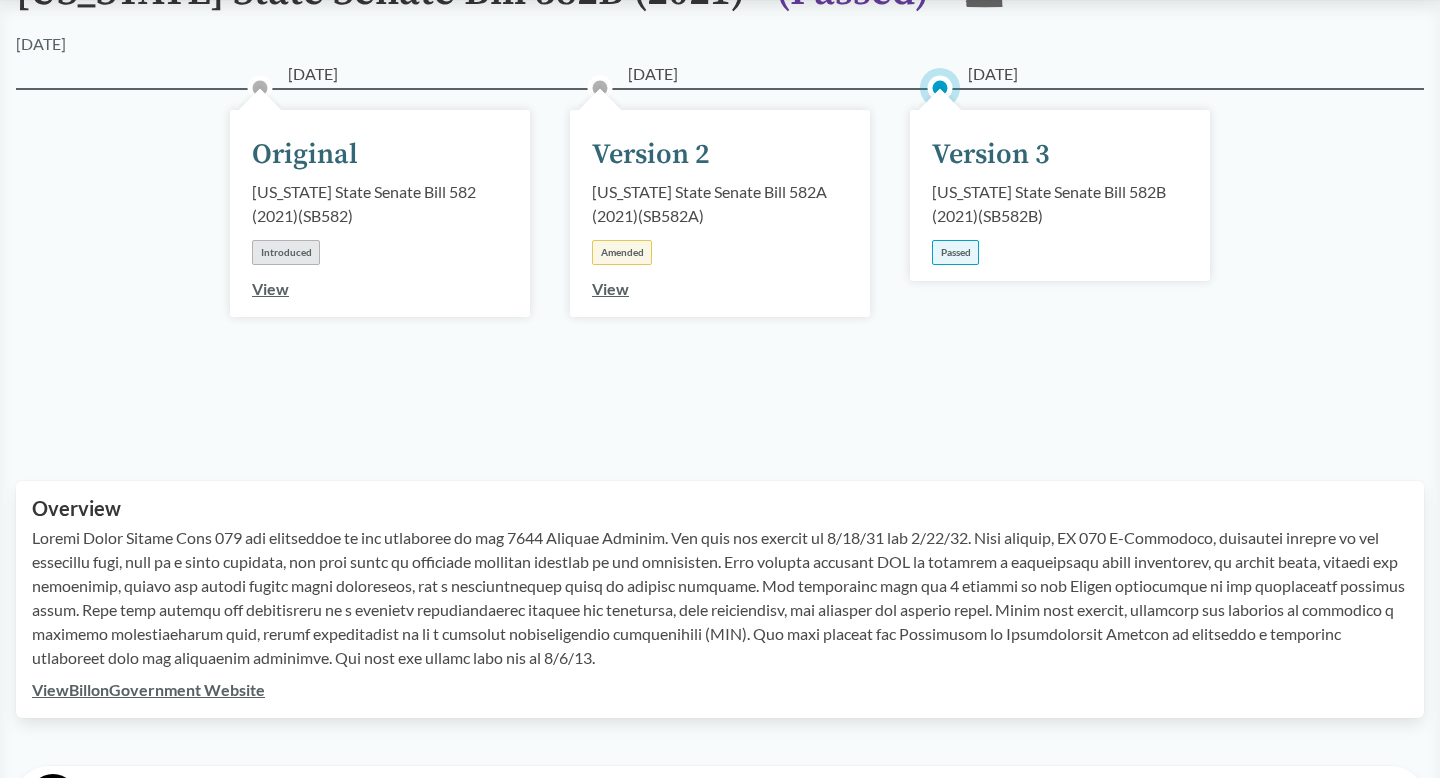scroll, scrollTop: 245, scrollLeft: 0, axis: vertical 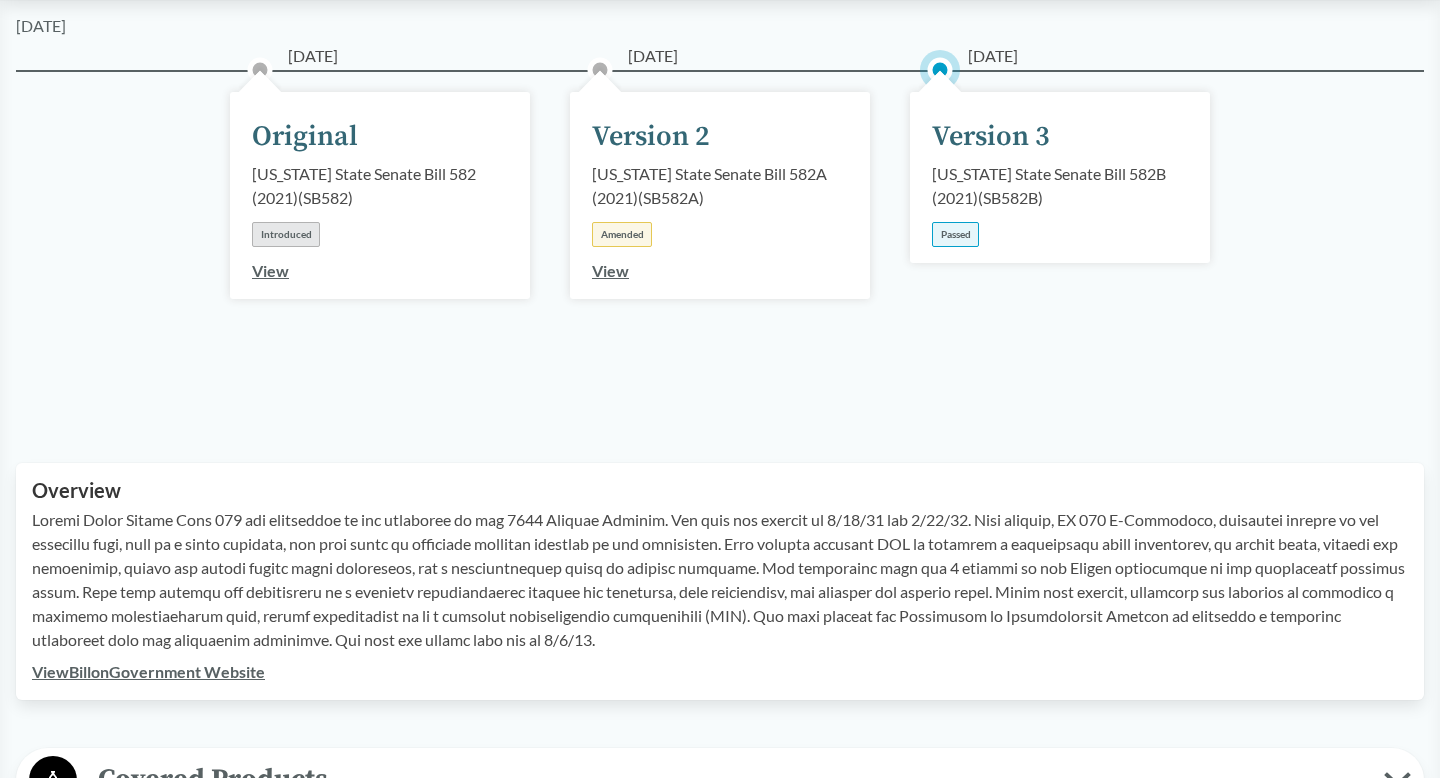 click on "View  Bill  on  Government Website" at bounding box center [148, 671] 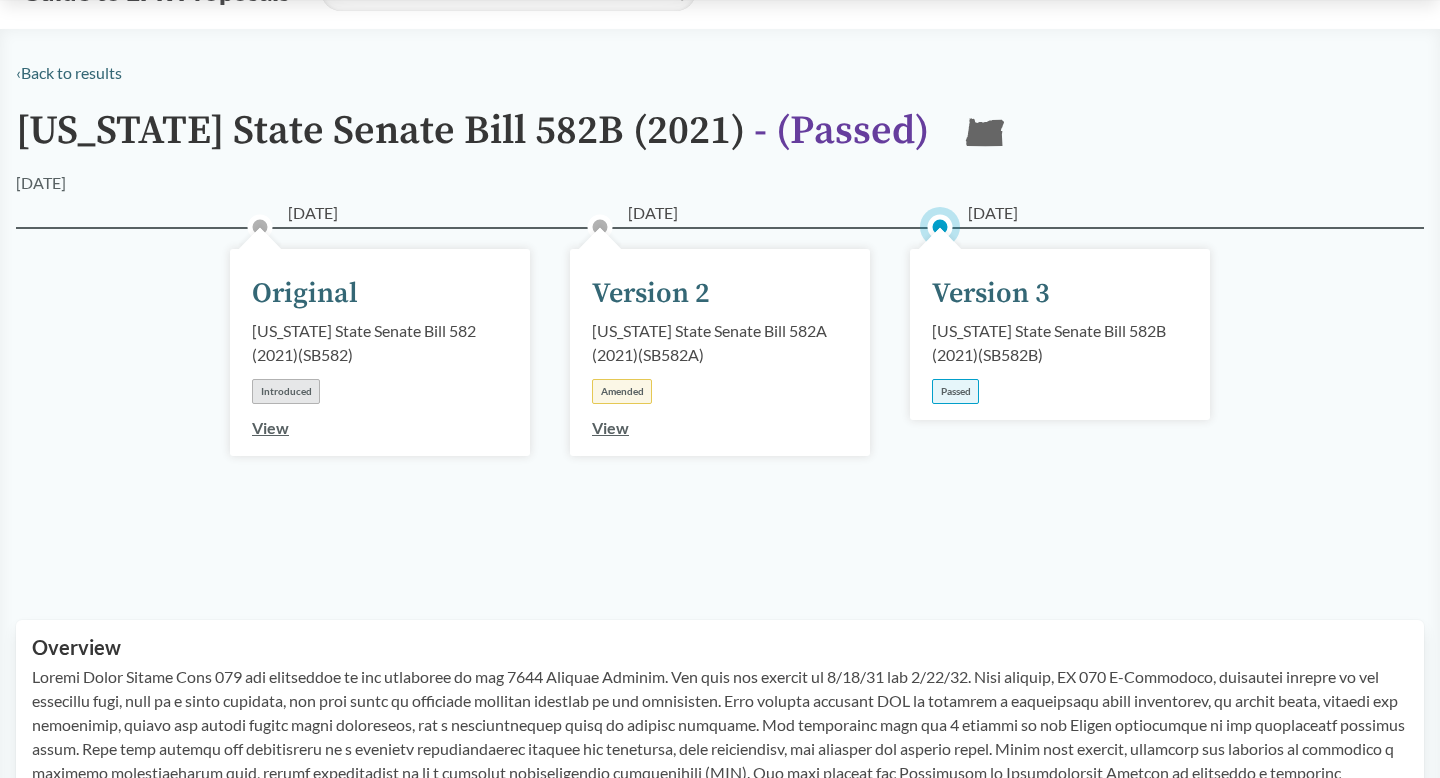 scroll, scrollTop: 0, scrollLeft: 0, axis: both 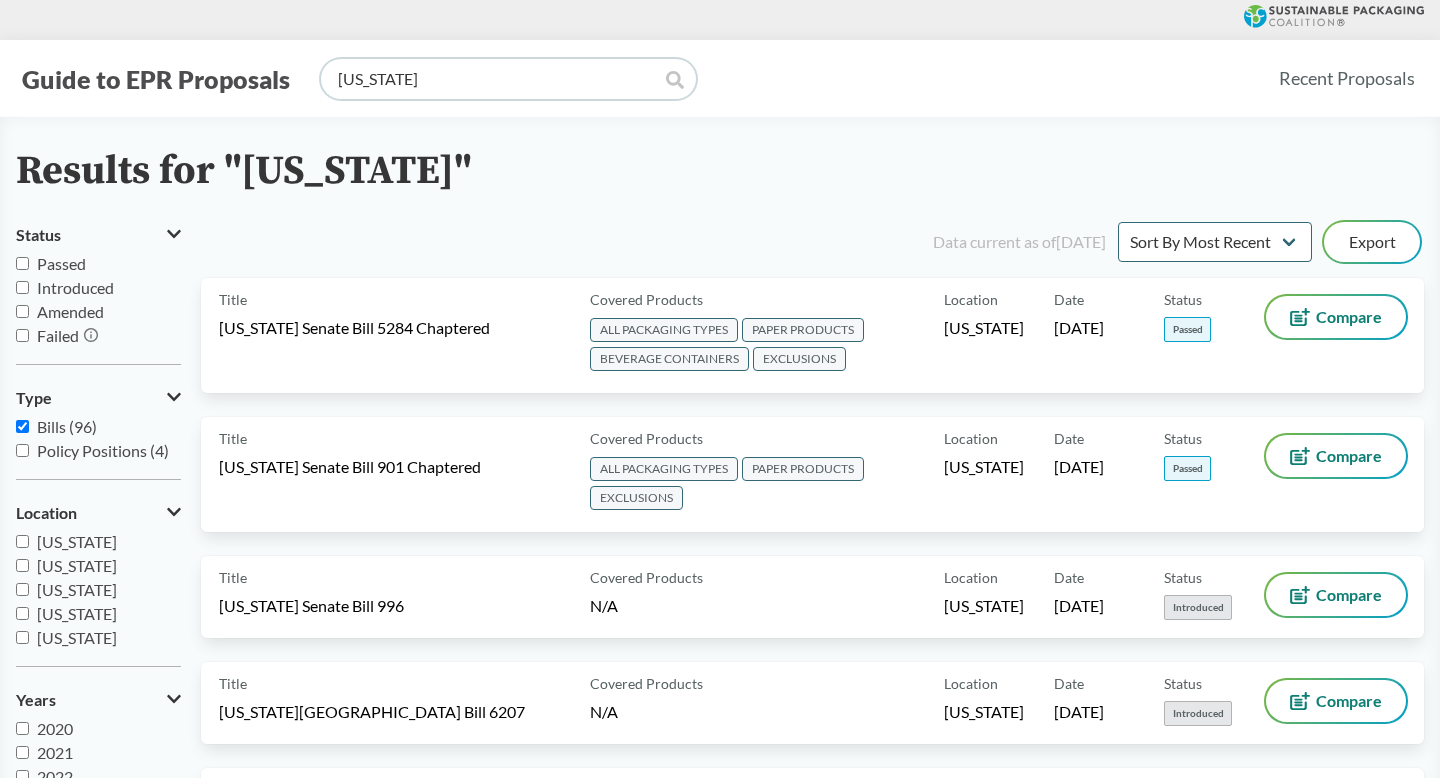 click on "[US_STATE]" at bounding box center [508, 79] 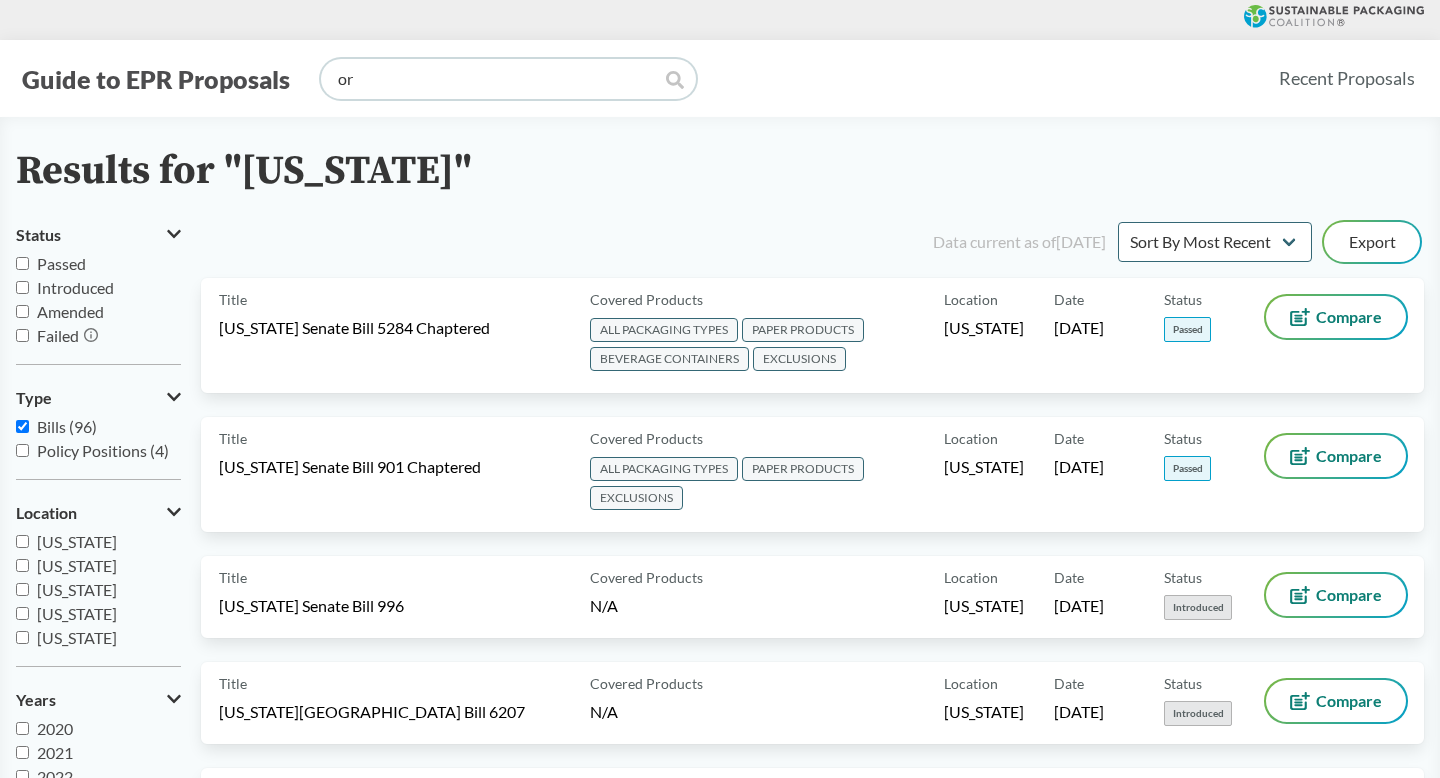 type on "o" 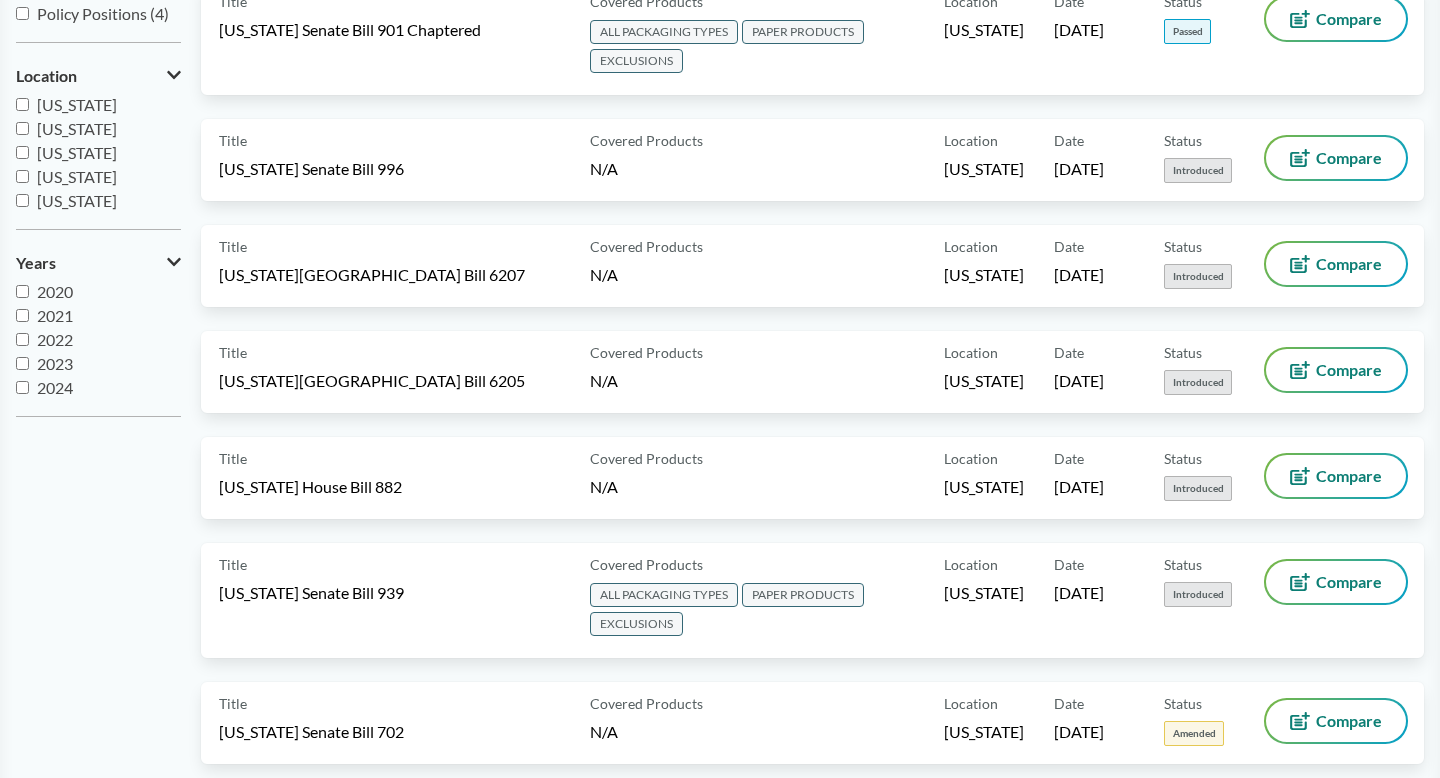 scroll, scrollTop: 0, scrollLeft: 0, axis: both 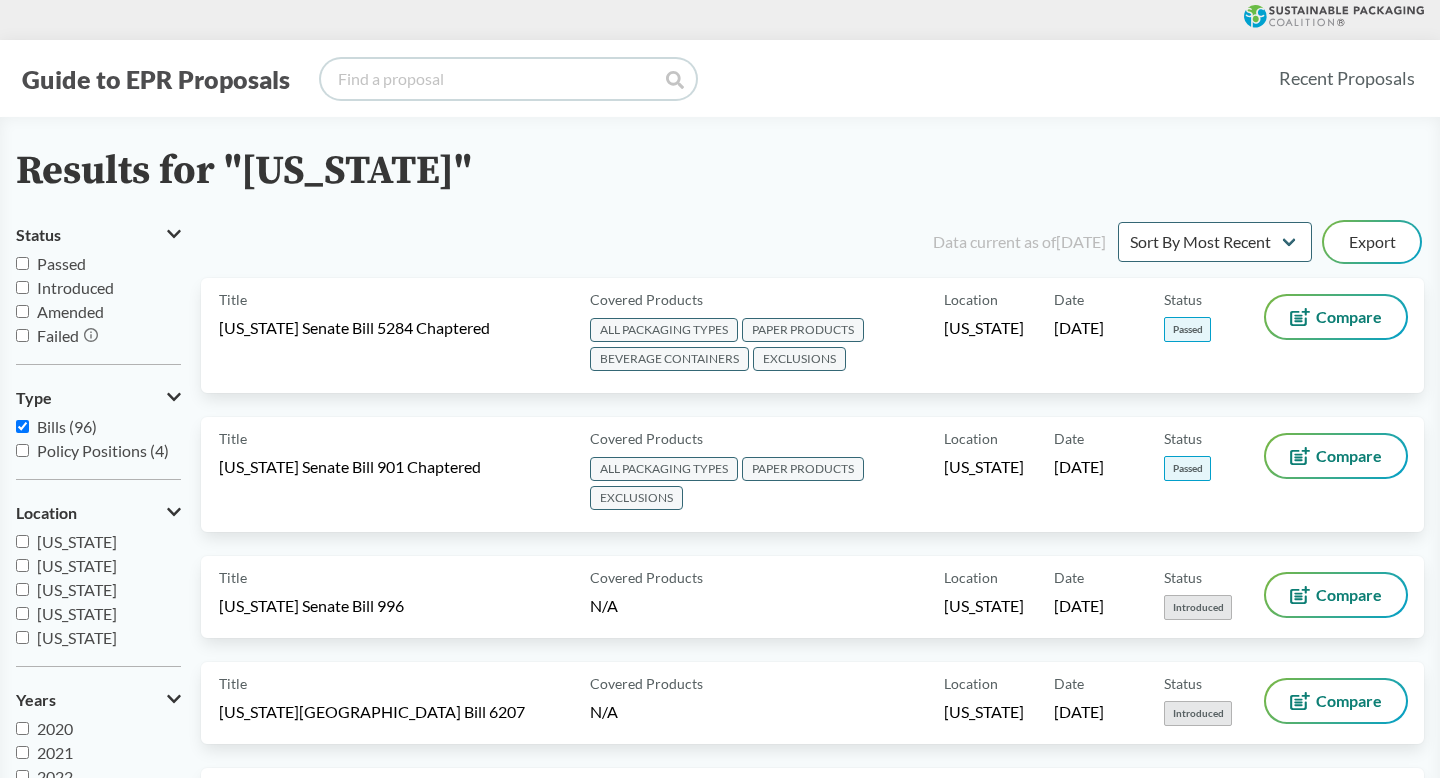 click at bounding box center [508, 79] 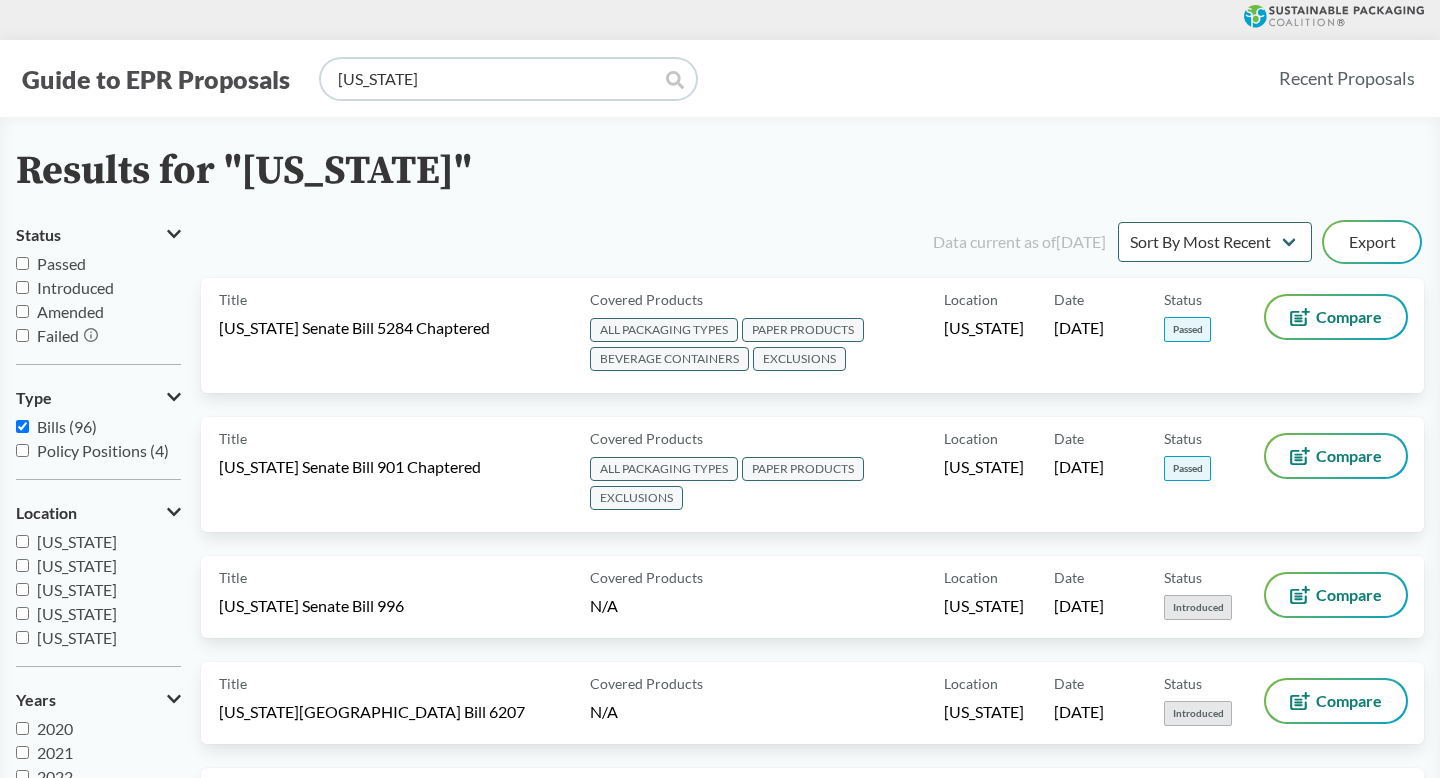 type on "[US_STATE]" 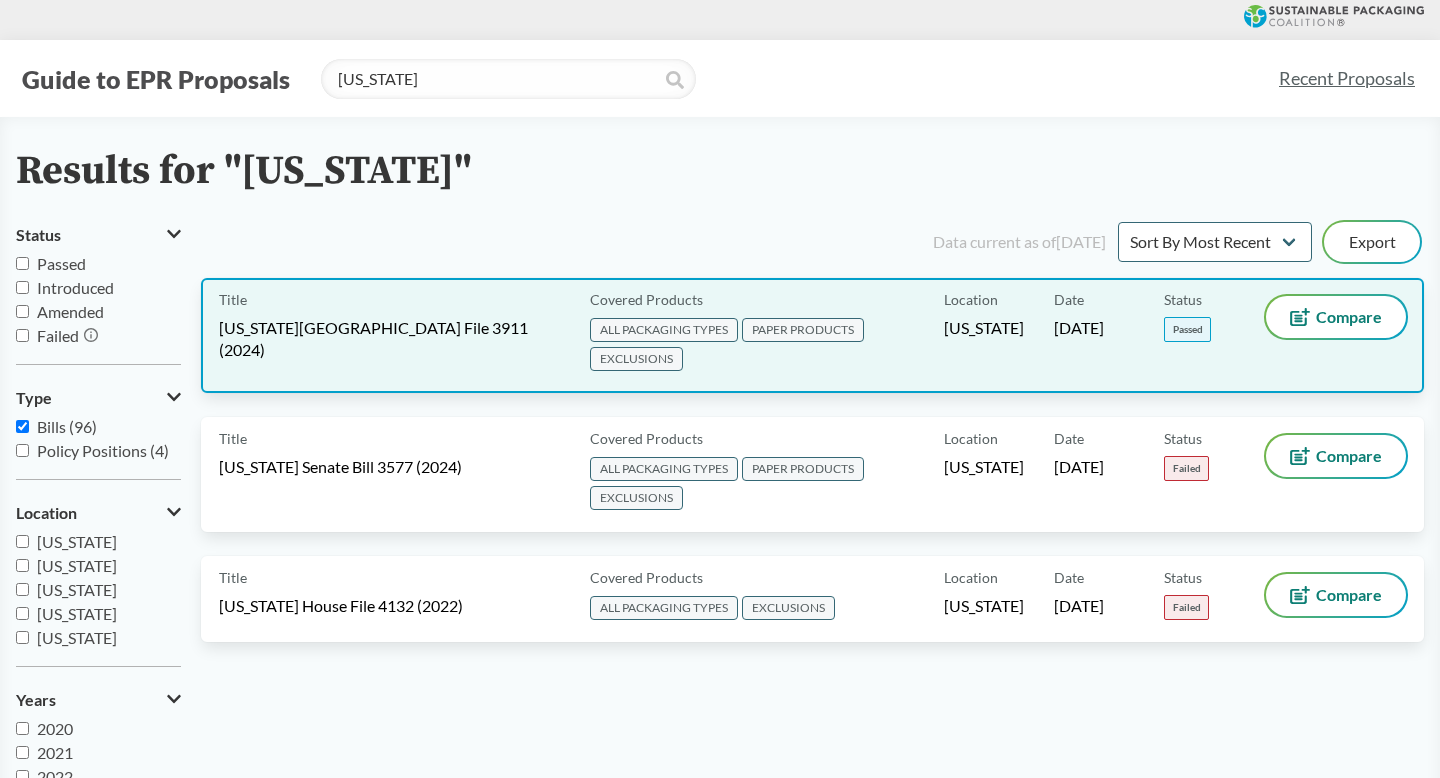 click on "Title [US_STATE][GEOGRAPHIC_DATA] File 3911 (2024)" at bounding box center [400, 335] 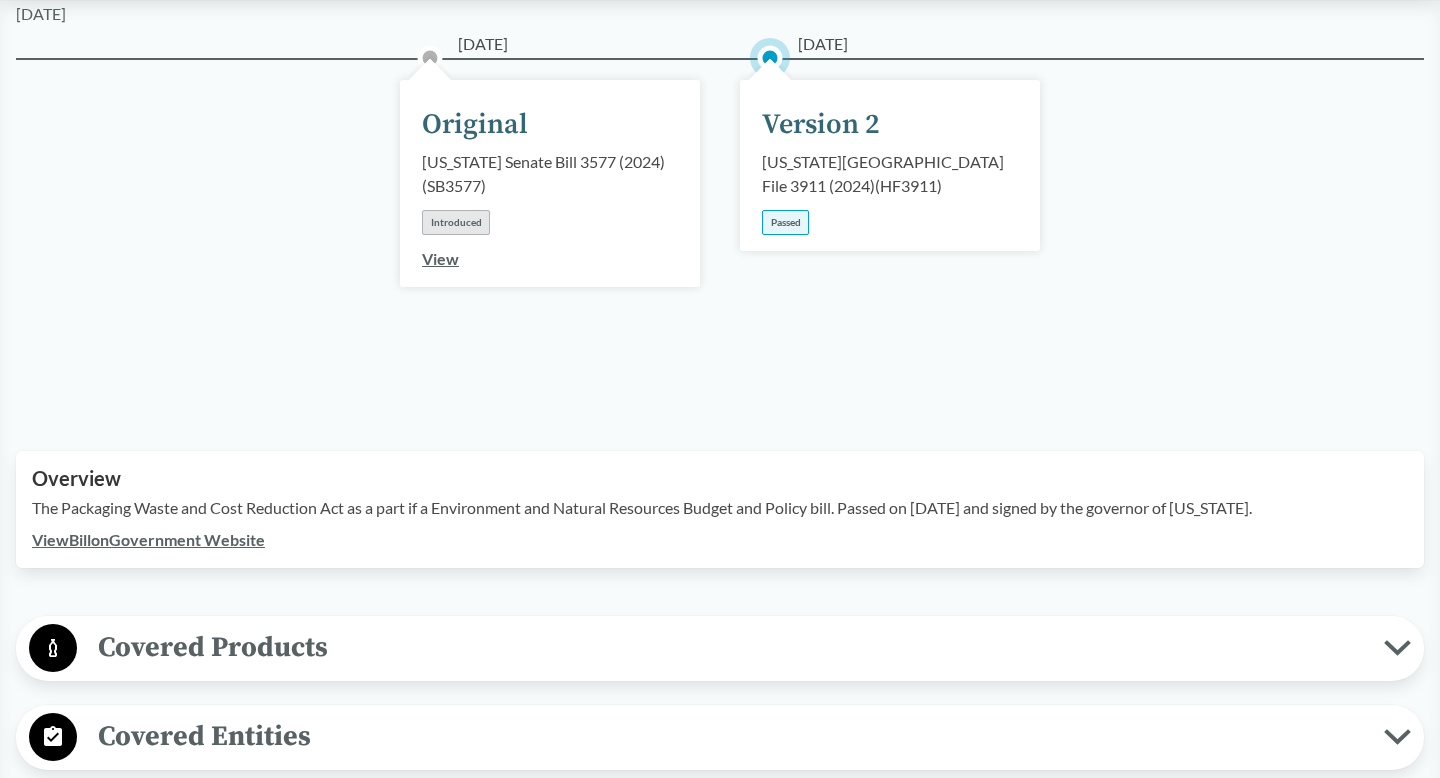 scroll, scrollTop: 322, scrollLeft: 0, axis: vertical 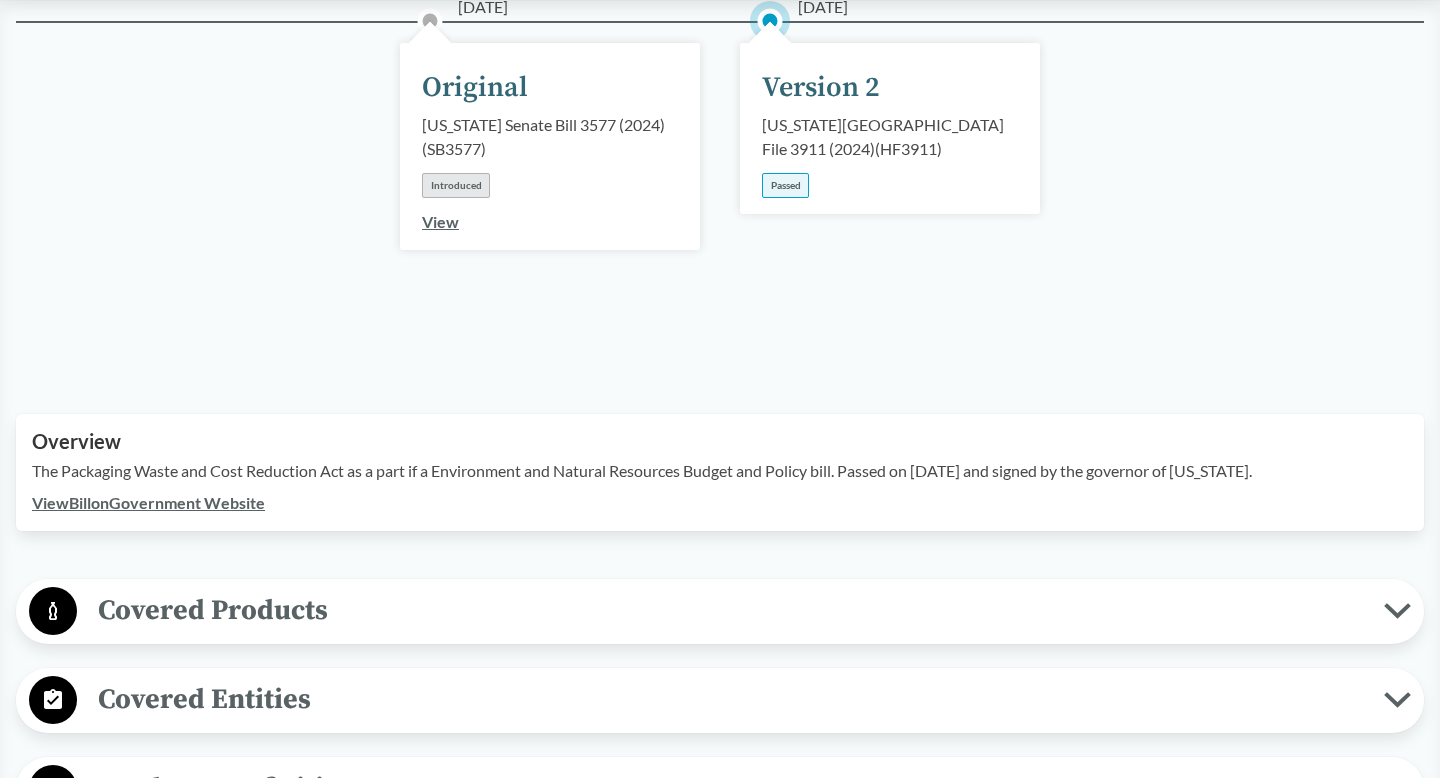 click on "View  Bill  on  Government Website" at bounding box center (148, 502) 